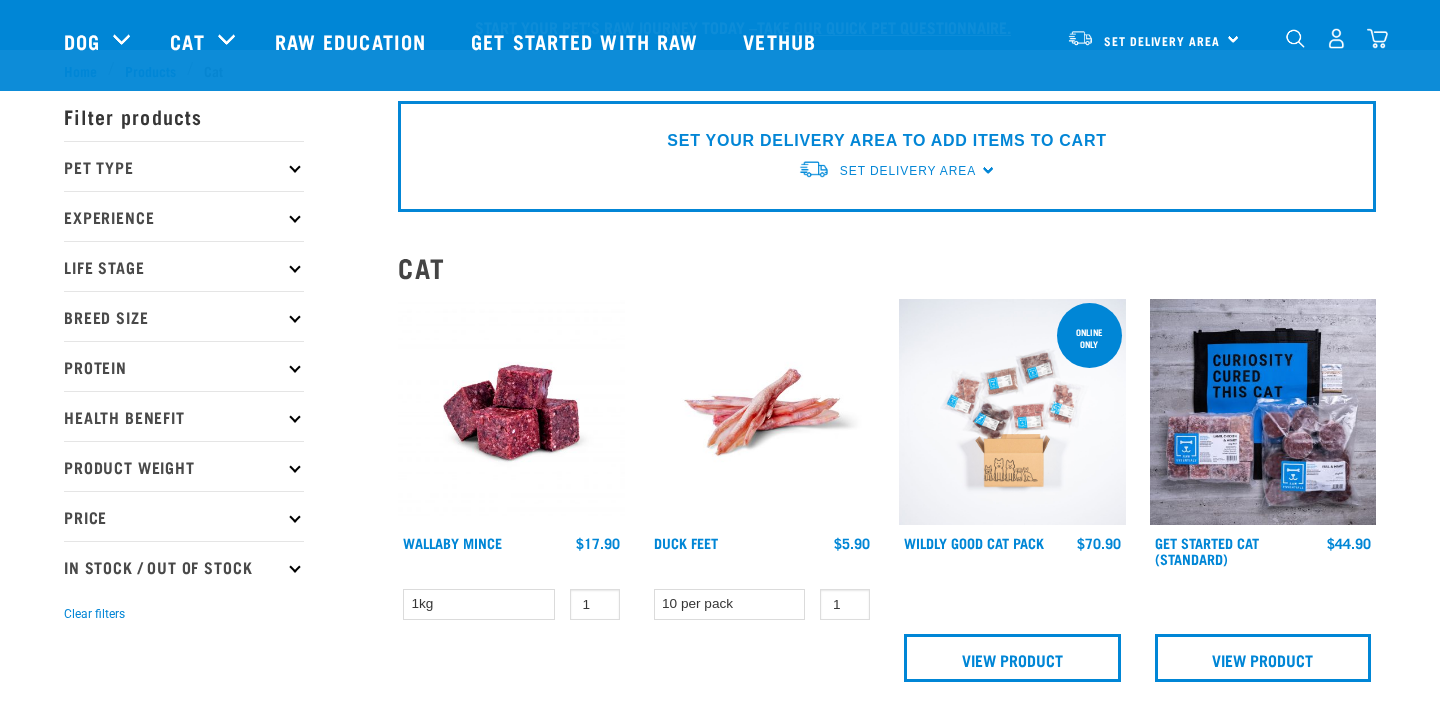 scroll, scrollTop: 2486, scrollLeft: 0, axis: vertical 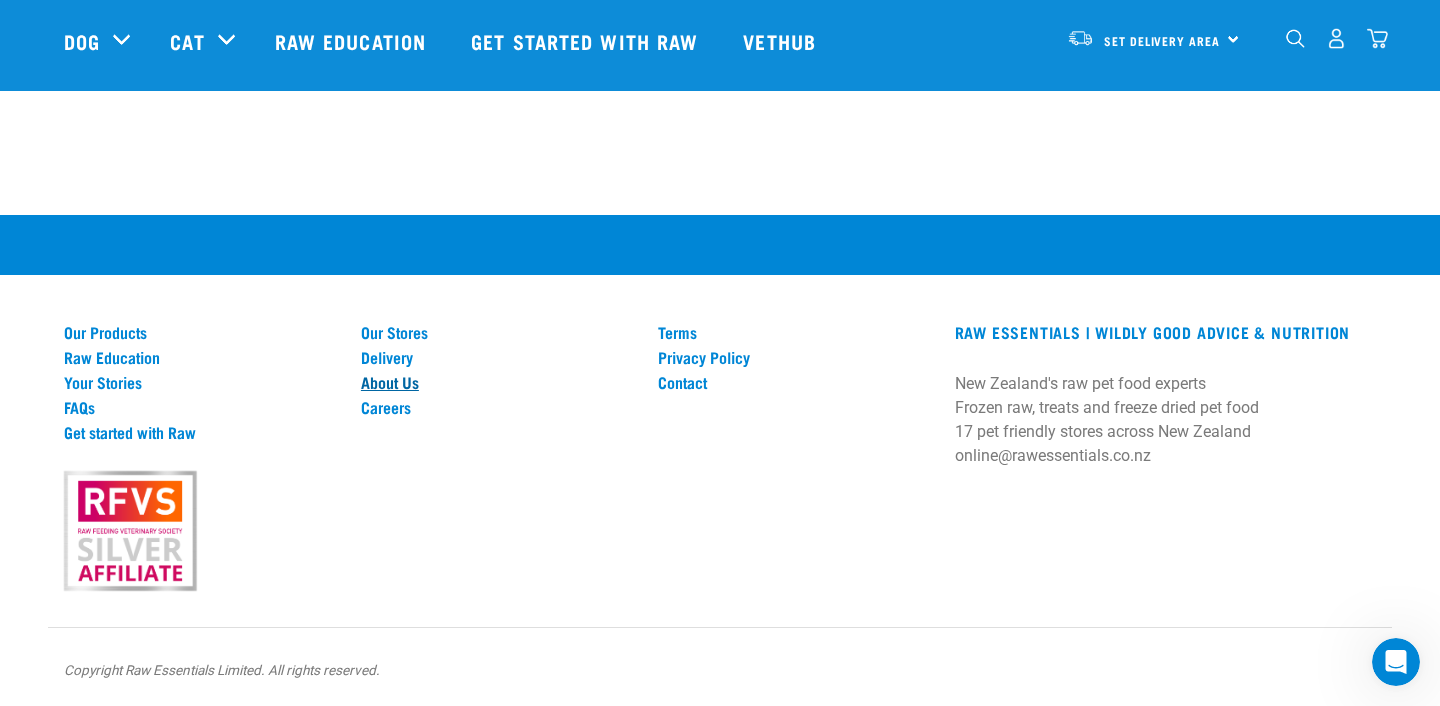 click on "About Us" at bounding box center (497, 382) 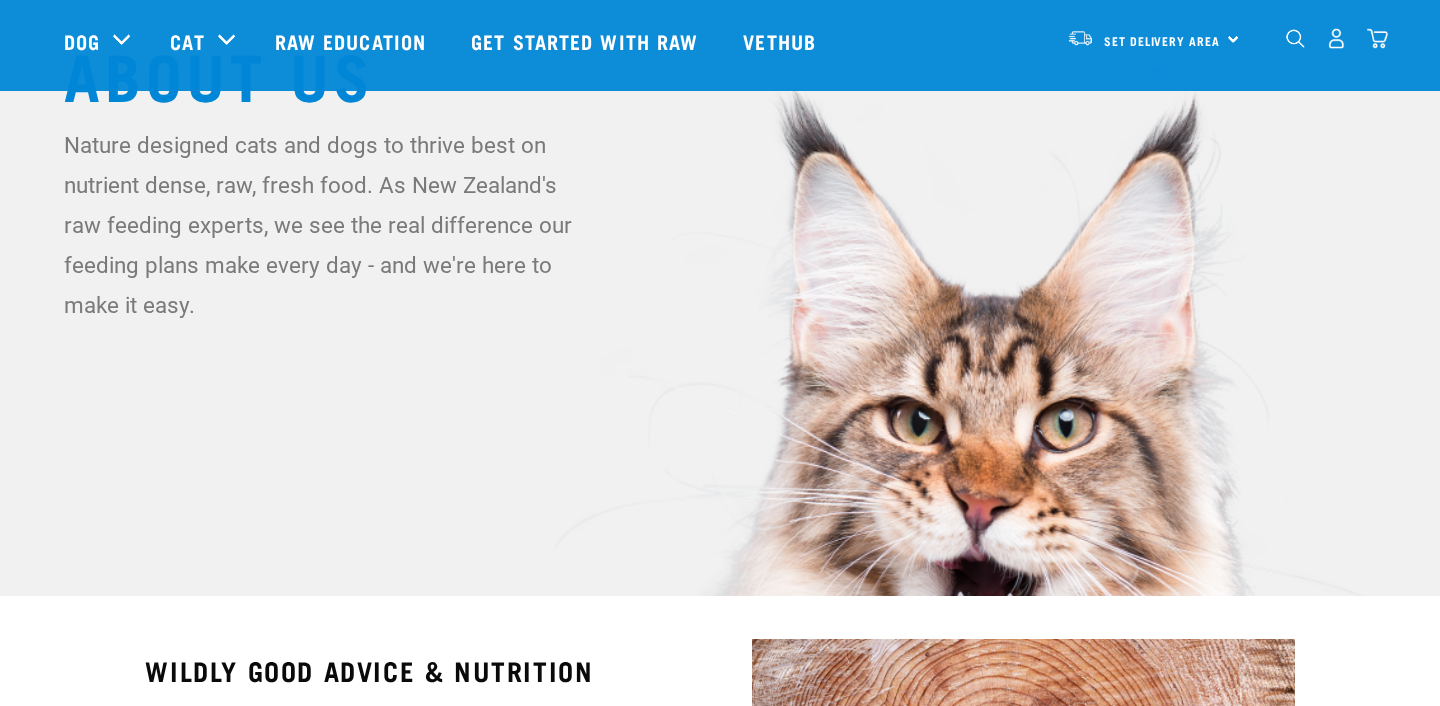 scroll, scrollTop: 88, scrollLeft: 0, axis: vertical 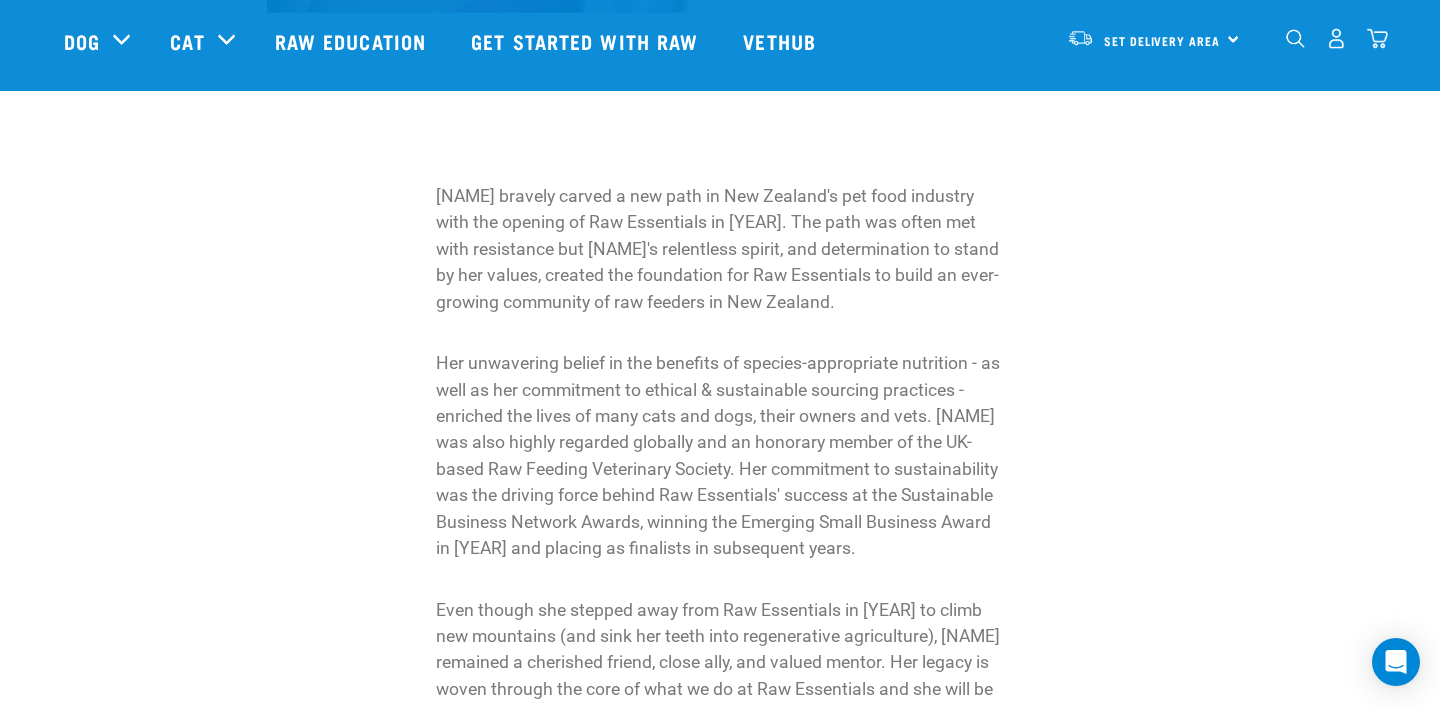 click on "Her unwavering belief in the benefits of species-appropriate nutrition - as well as her commitment to ethical & sustainable sourcing practices - enriched the lives of many cats and dogs, their owners and vets. Lyn was also highly regarded globally and an honorary member of the UK-based Raw Feeding Veterinary Society. Her commitment to sustainability was the driving force behind Raw Essentials' success at the Sustainable Business Network Awards, winning the Emerging Small Business Award in 2012 and placing as finalists in subsequent years." at bounding box center (720, 455) 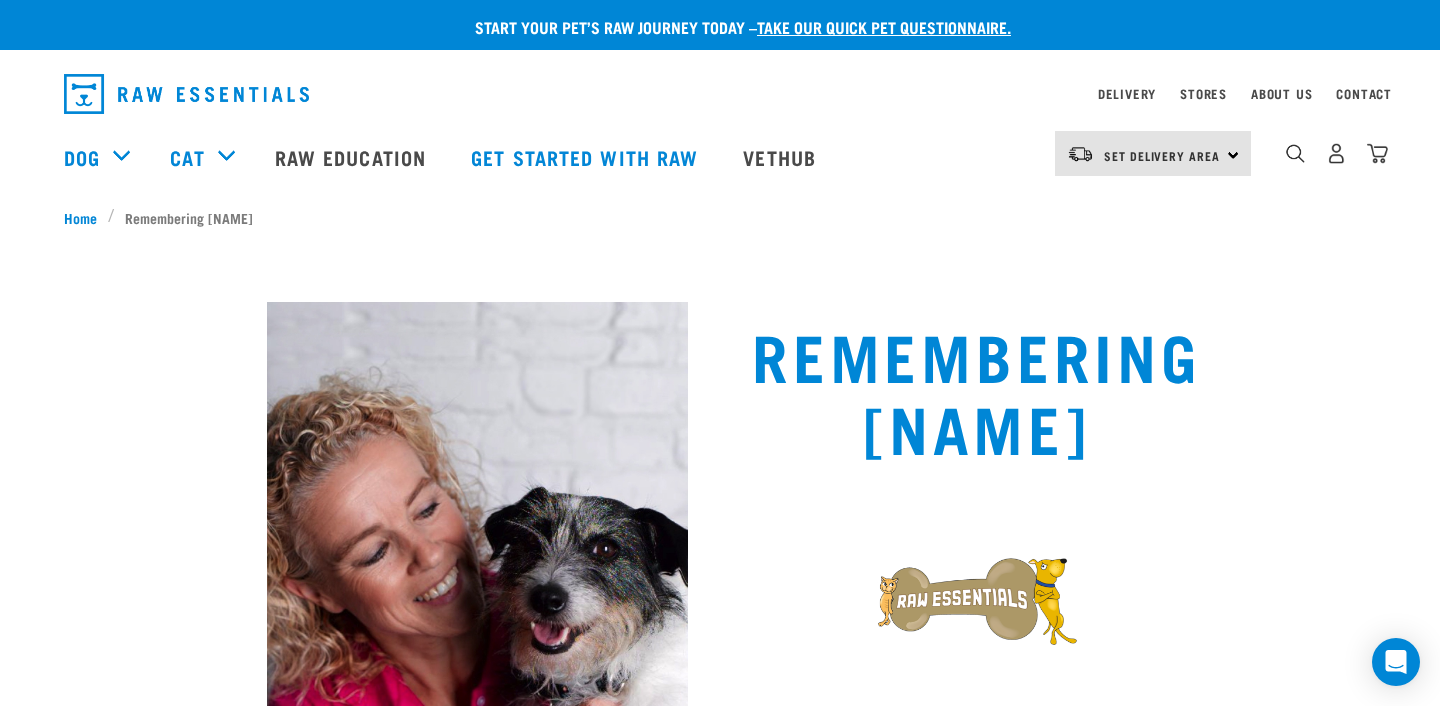 scroll, scrollTop: 0, scrollLeft: 0, axis: both 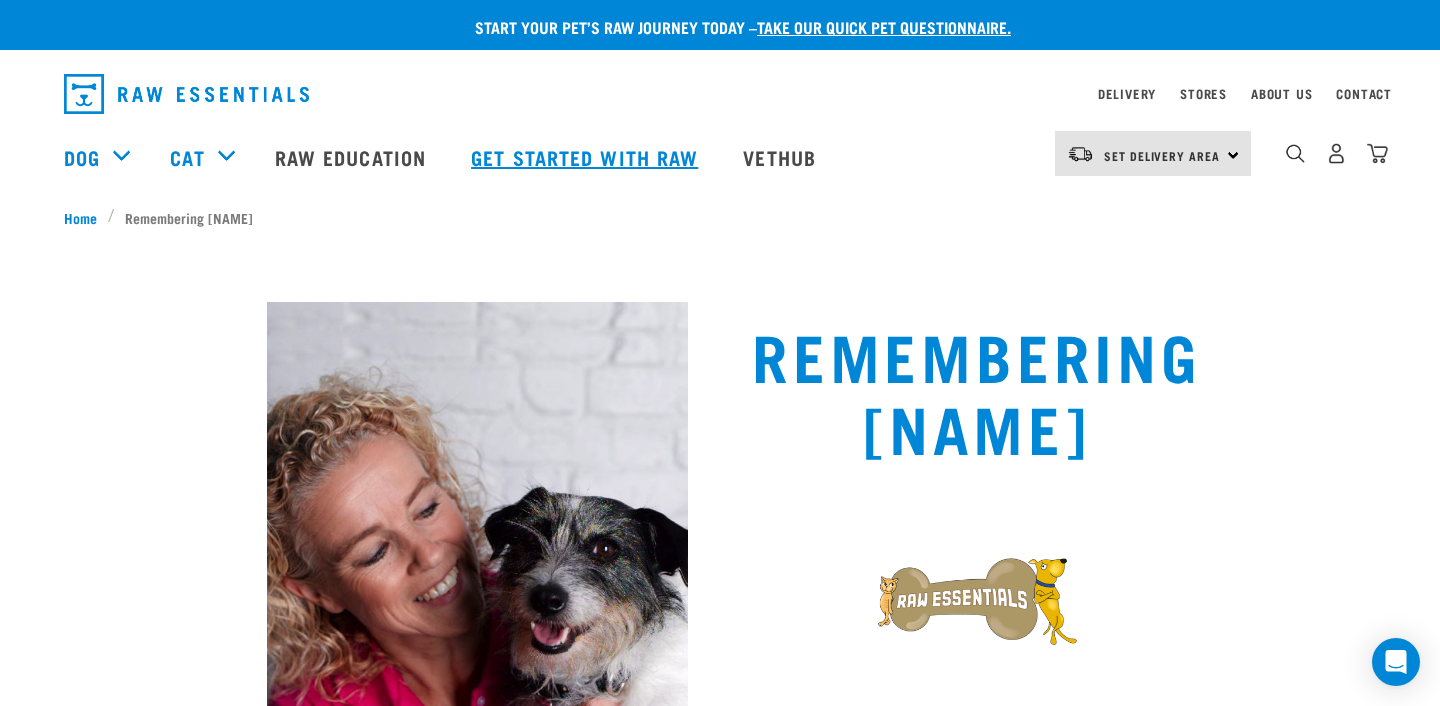 click on "Get started with Raw" at bounding box center (587, 157) 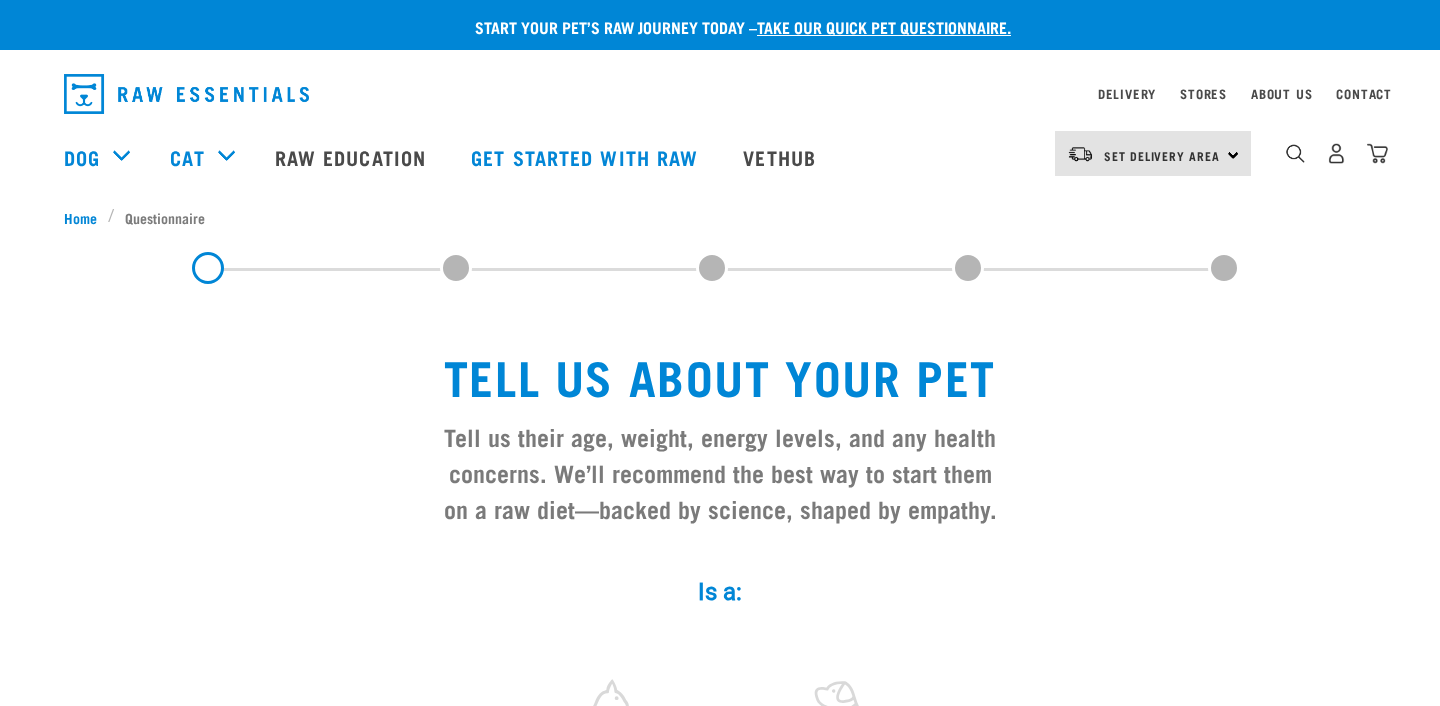 scroll, scrollTop: 0, scrollLeft: 0, axis: both 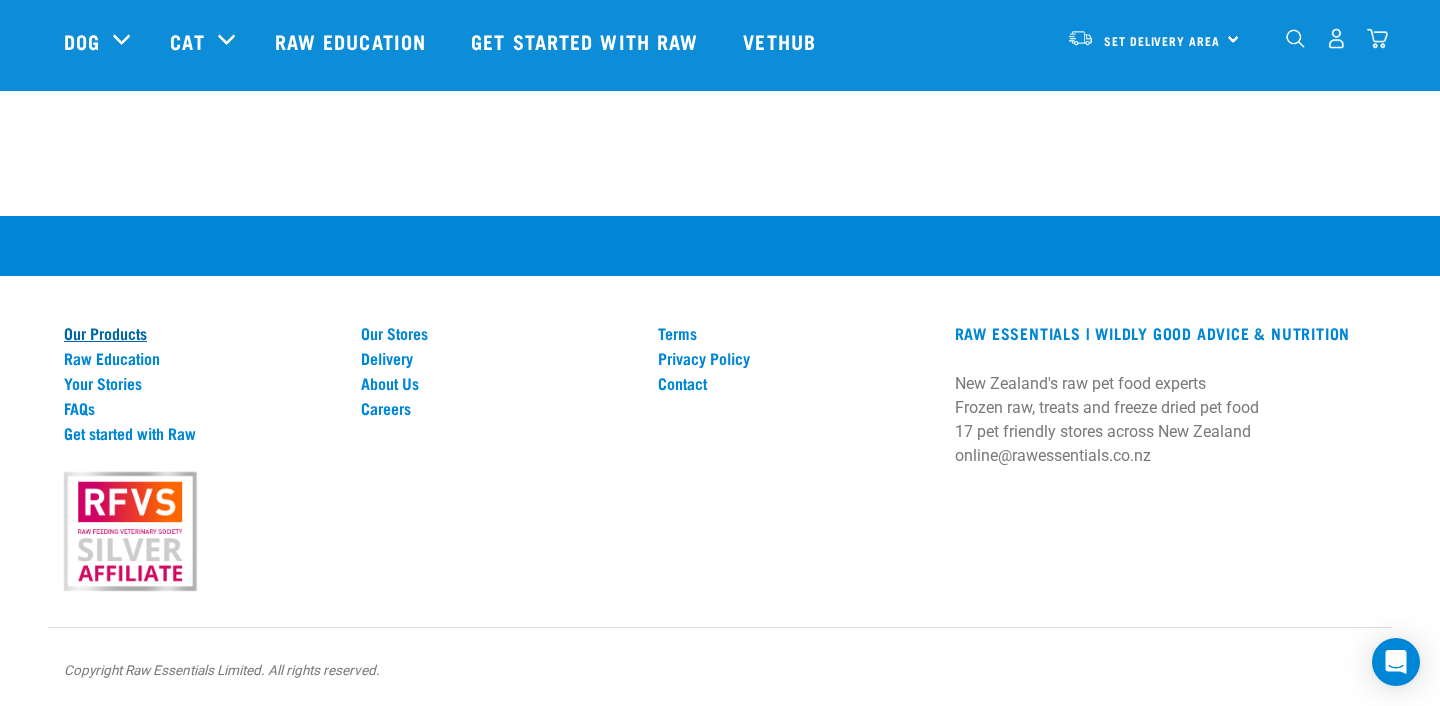 click on "Our Products" at bounding box center [200, 333] 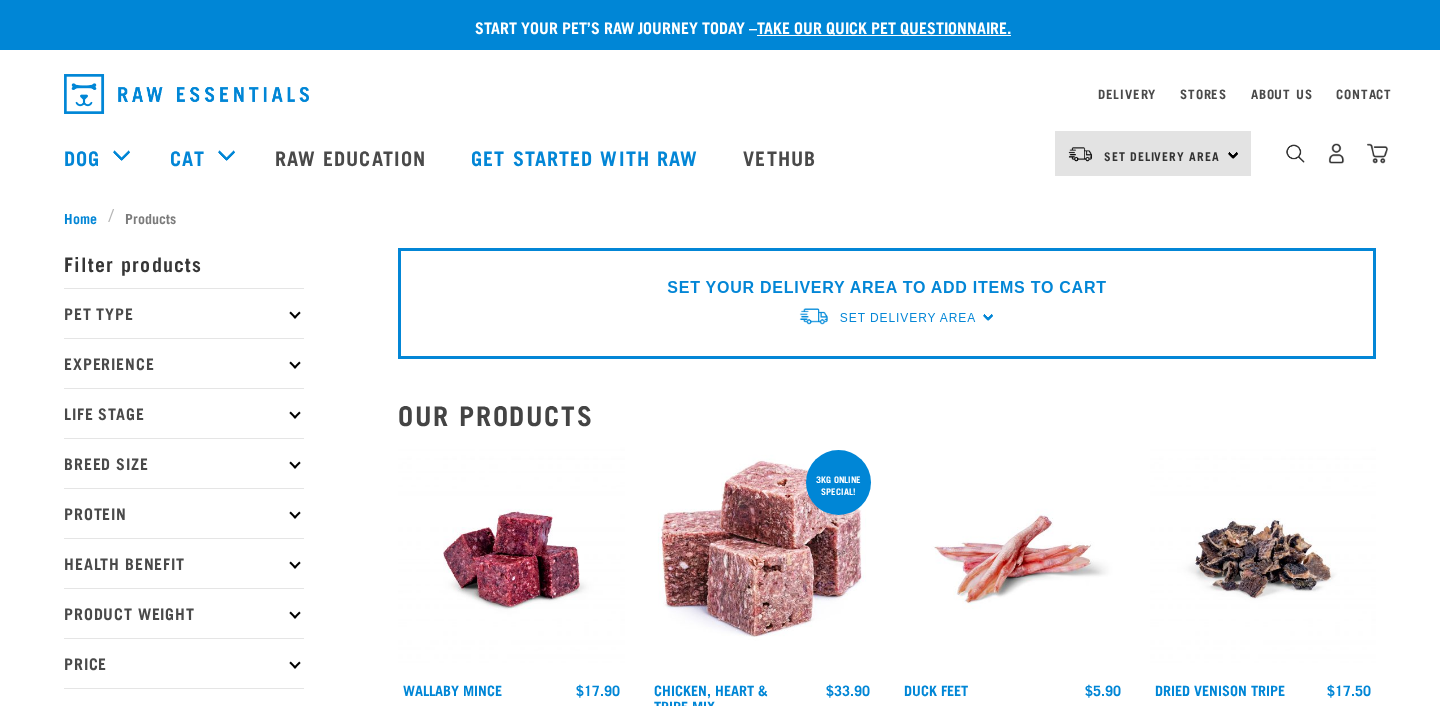 scroll, scrollTop: 0, scrollLeft: 0, axis: both 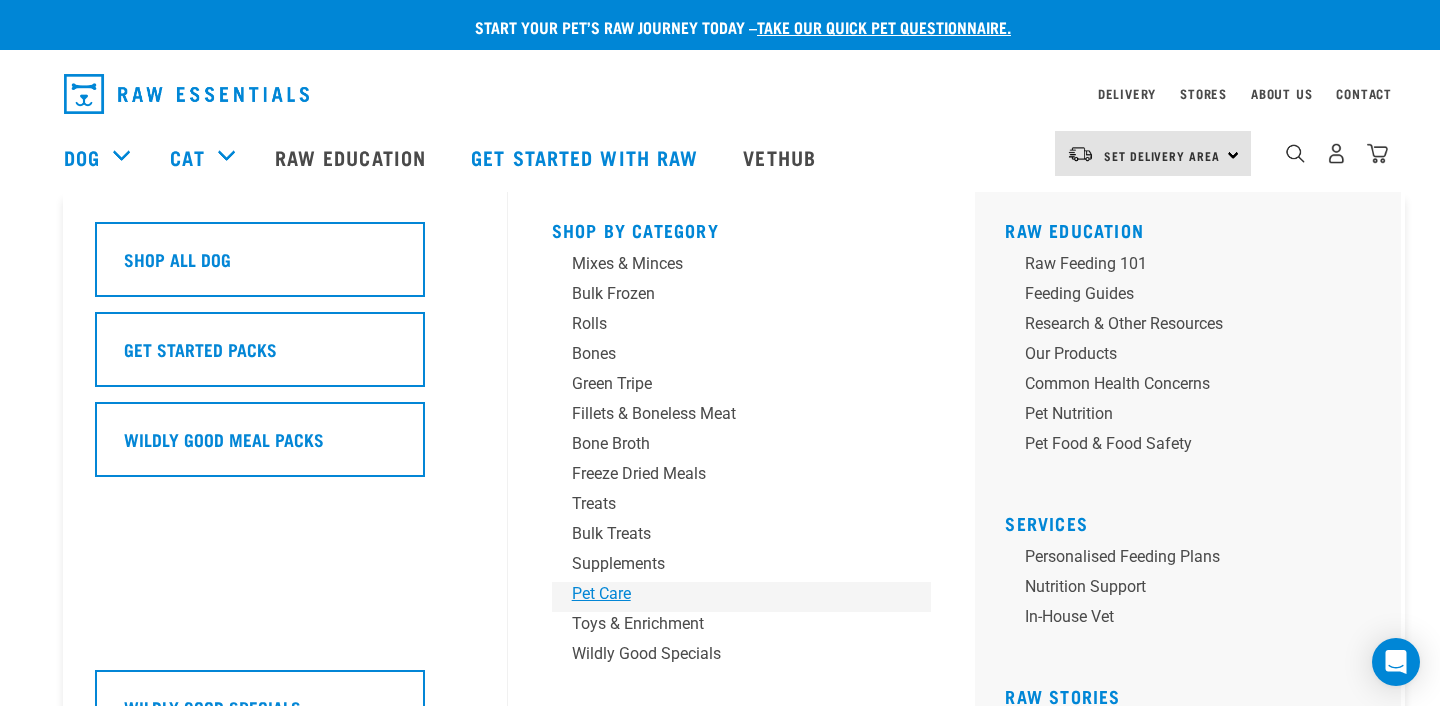 click on "Pet Care" at bounding box center [728, 594] 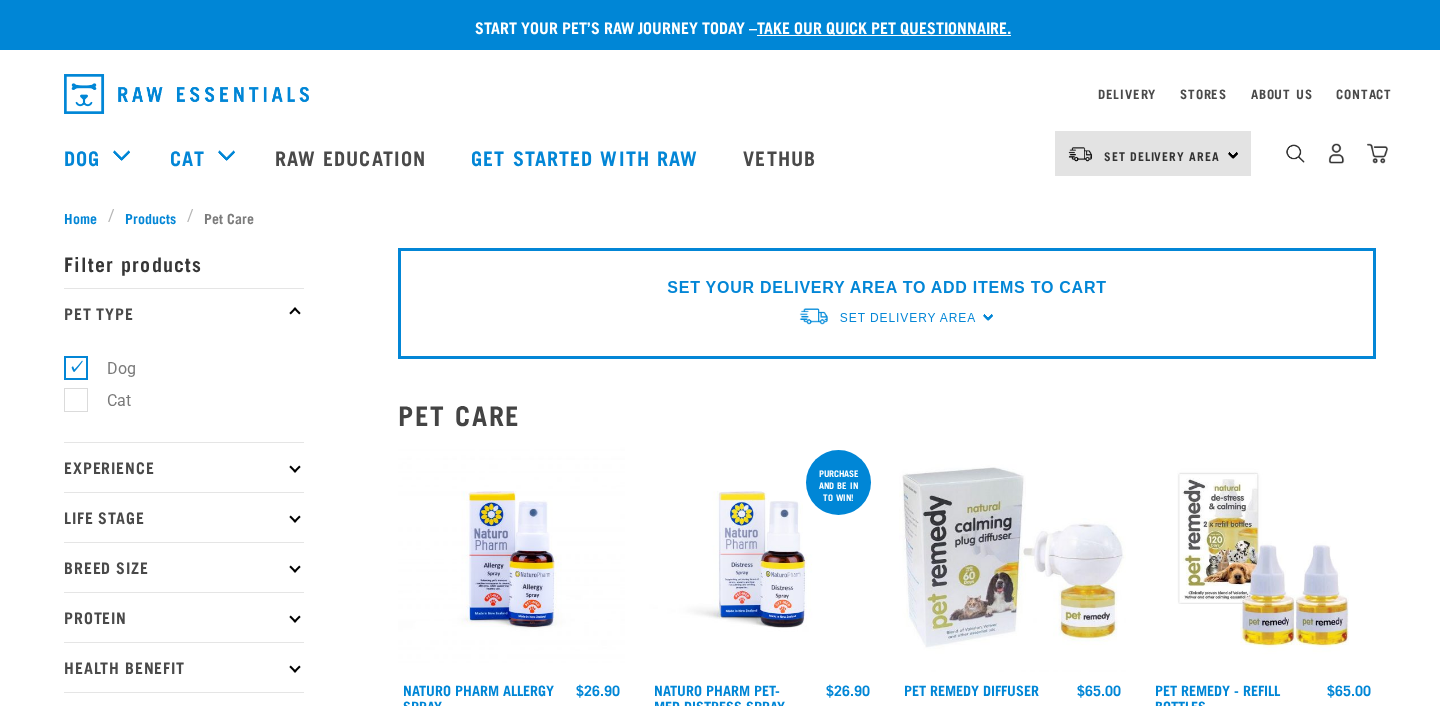 scroll, scrollTop: 0, scrollLeft: 0, axis: both 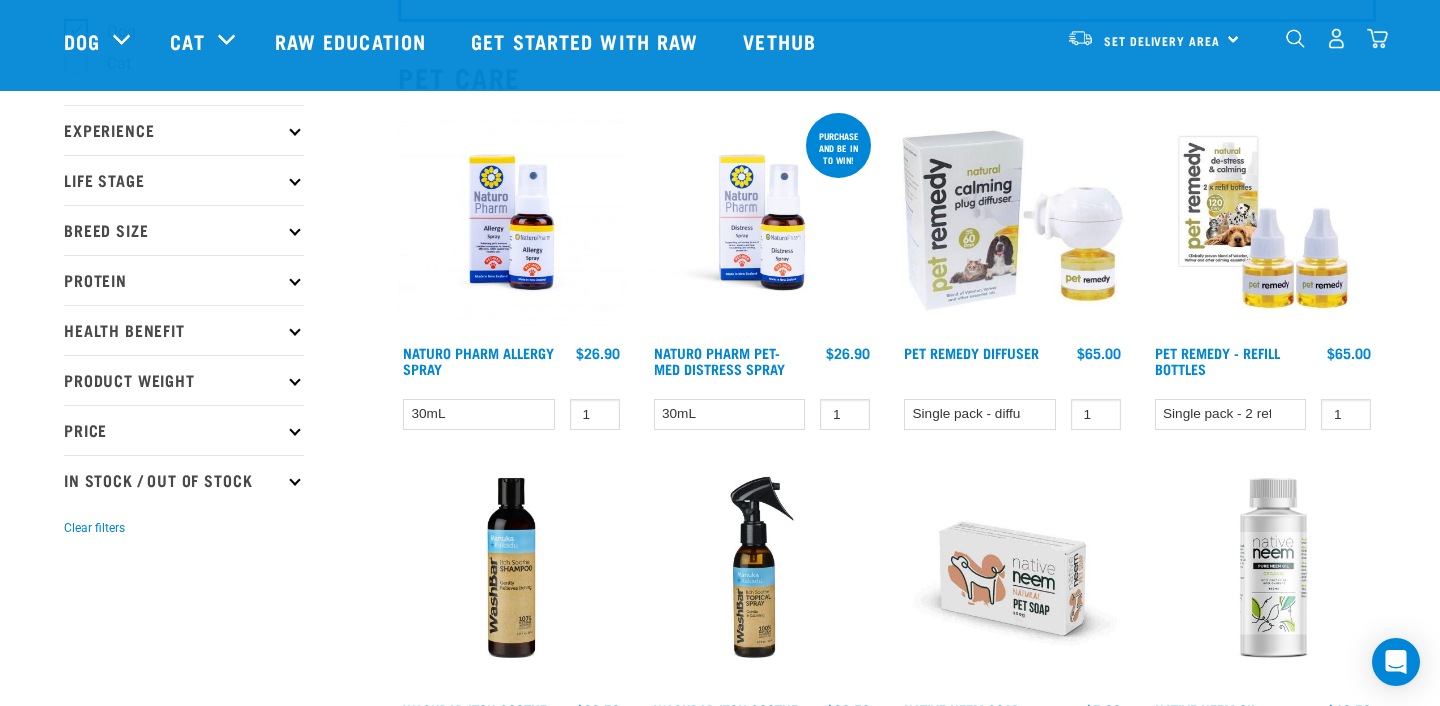 click on "0" at bounding box center [1319, 41] 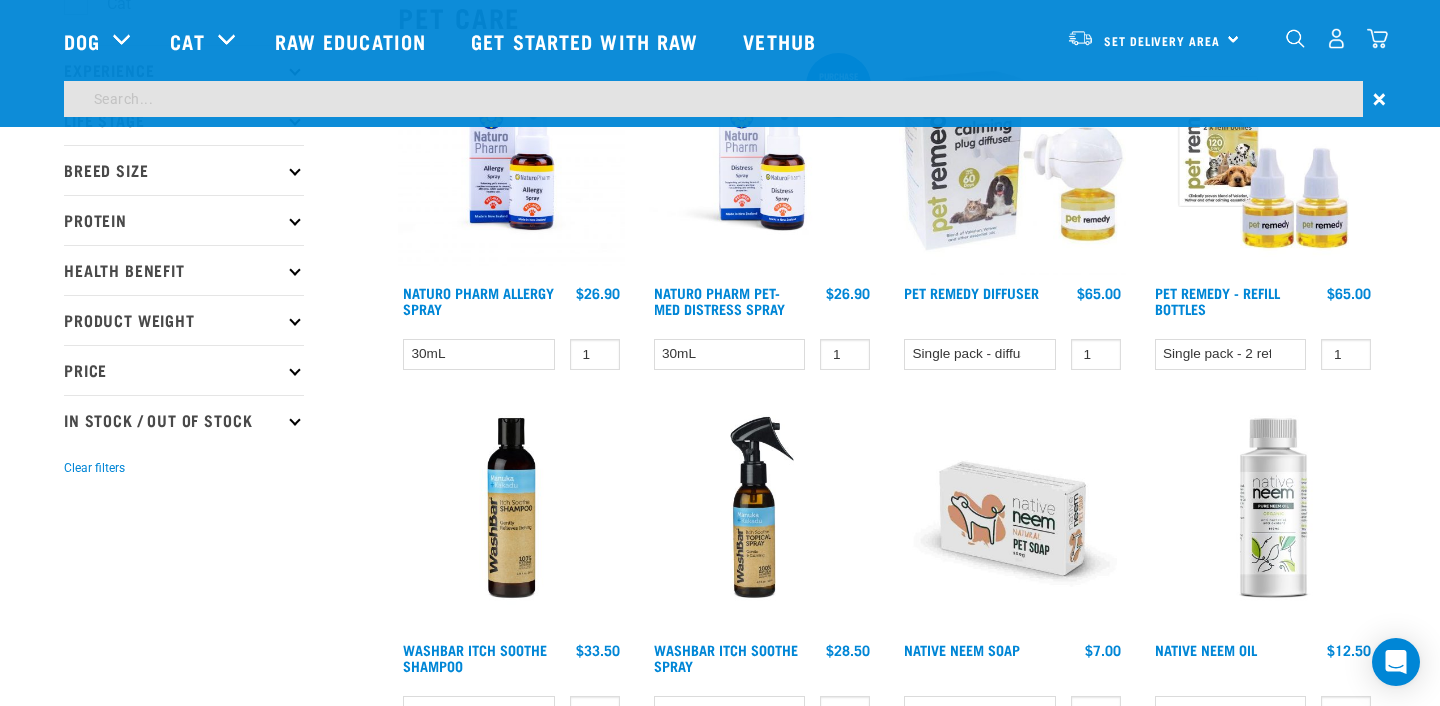 click at bounding box center (713, 99) 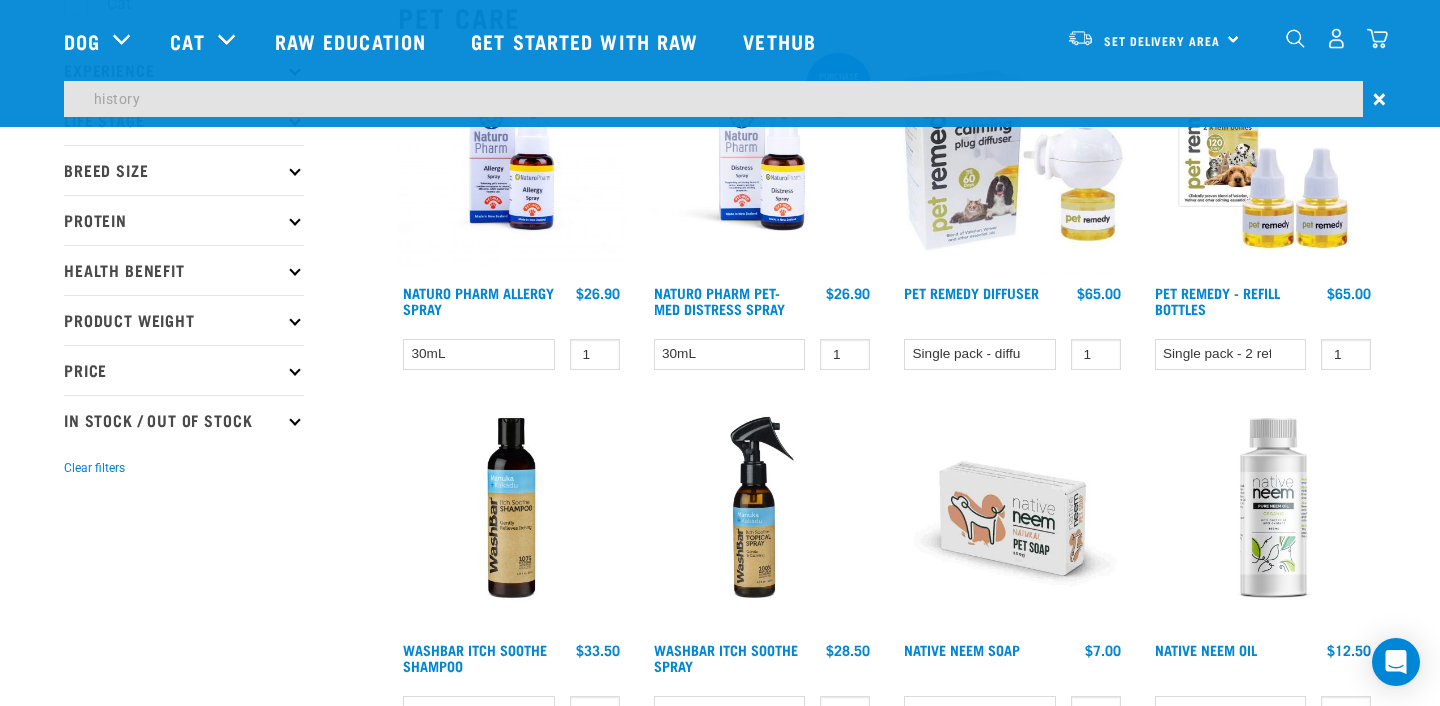 type on "history" 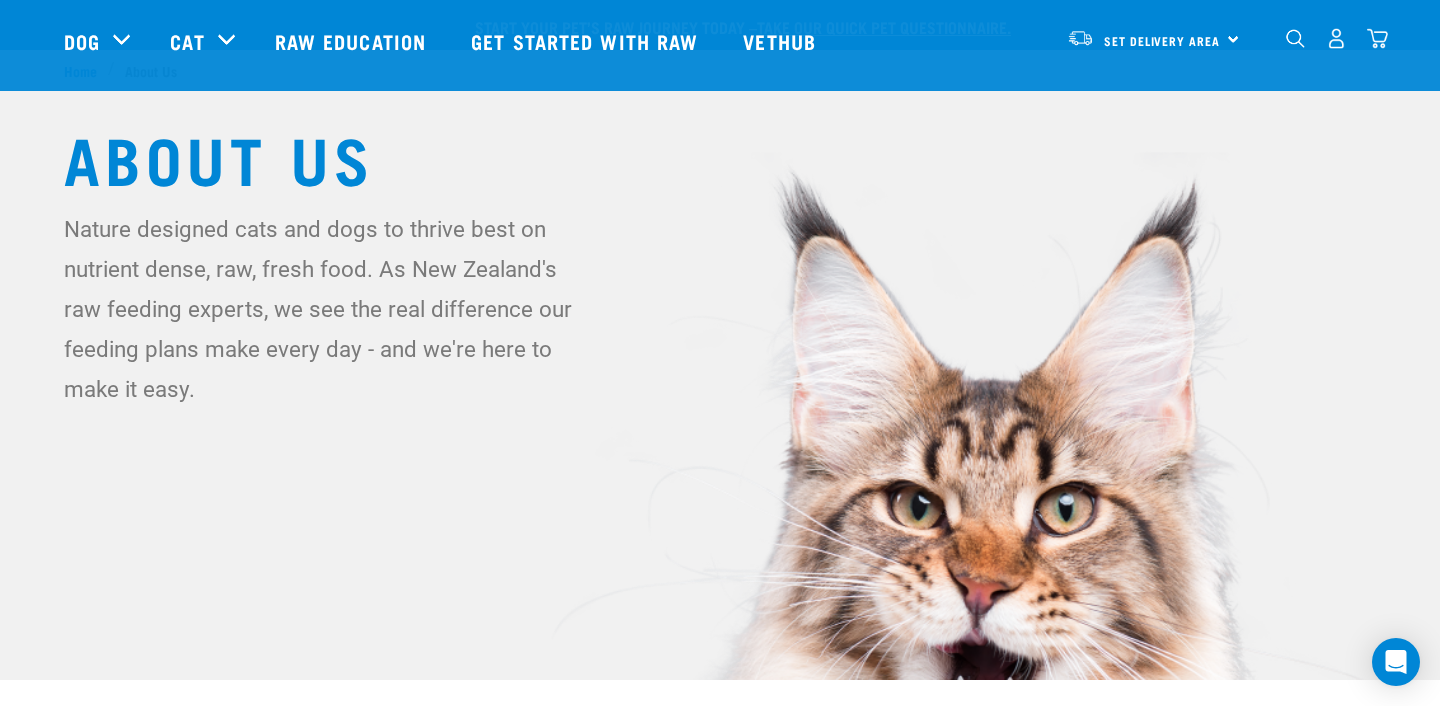 scroll, scrollTop: 541, scrollLeft: 0, axis: vertical 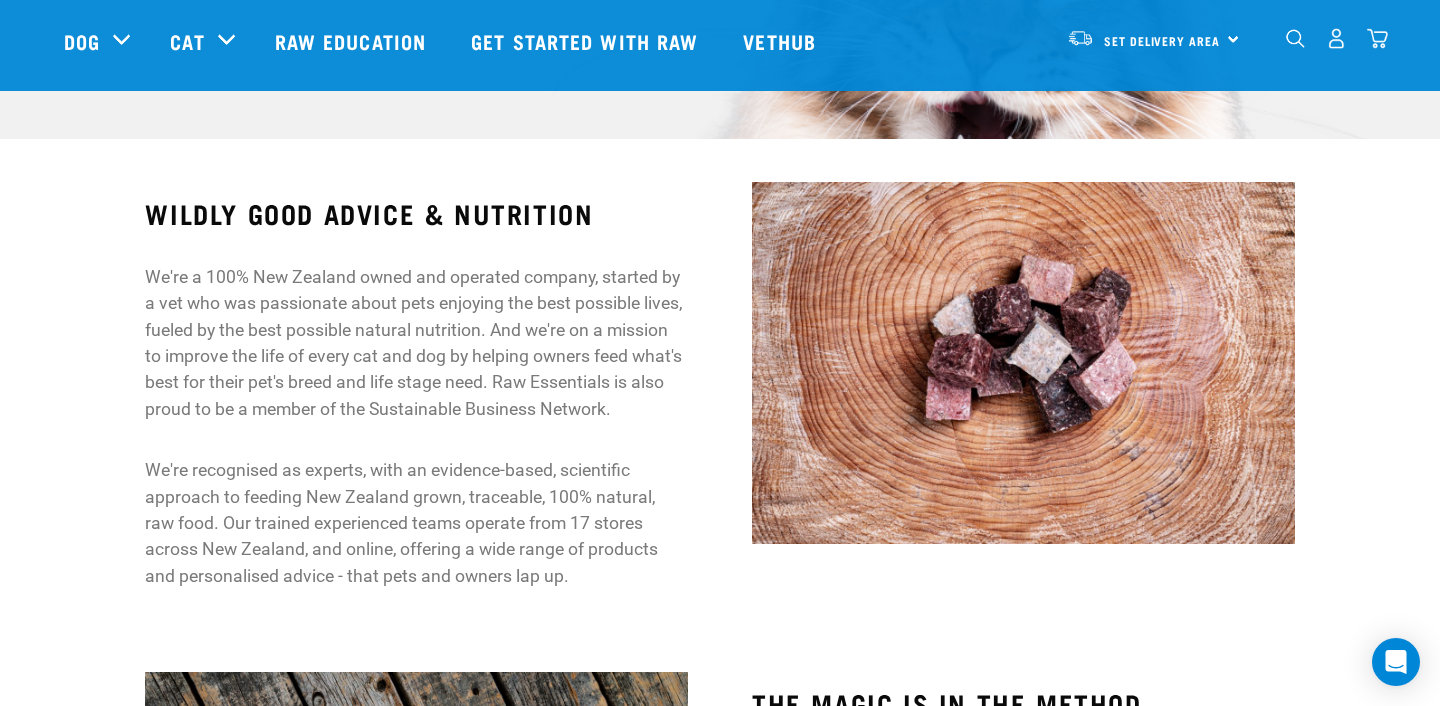click on "WILDLY GOOD ADVICE & NUTRITION
We're a 100% New Zealand owned and operated company, started by a vet who was passionate about pets enjoying the best possible lives, fueled by the best possible natural nutrition. And we're on a mission to improve the life of every cat and dog by helping owners feed what's best for their pet's breed and life stage need. Raw Essentials is also proud to be a member of the Sustainable Business Network.
We're recognised as experts, with an evidence-based, scientific approach to feeding New Zealand grown, traceable, 100% natural, raw food. Our trained experienced teams operate from 17 stores across New Zealand, and online, offering a wide range of products and personalised advice - that pets and owners lap up." at bounding box center (416, 403) 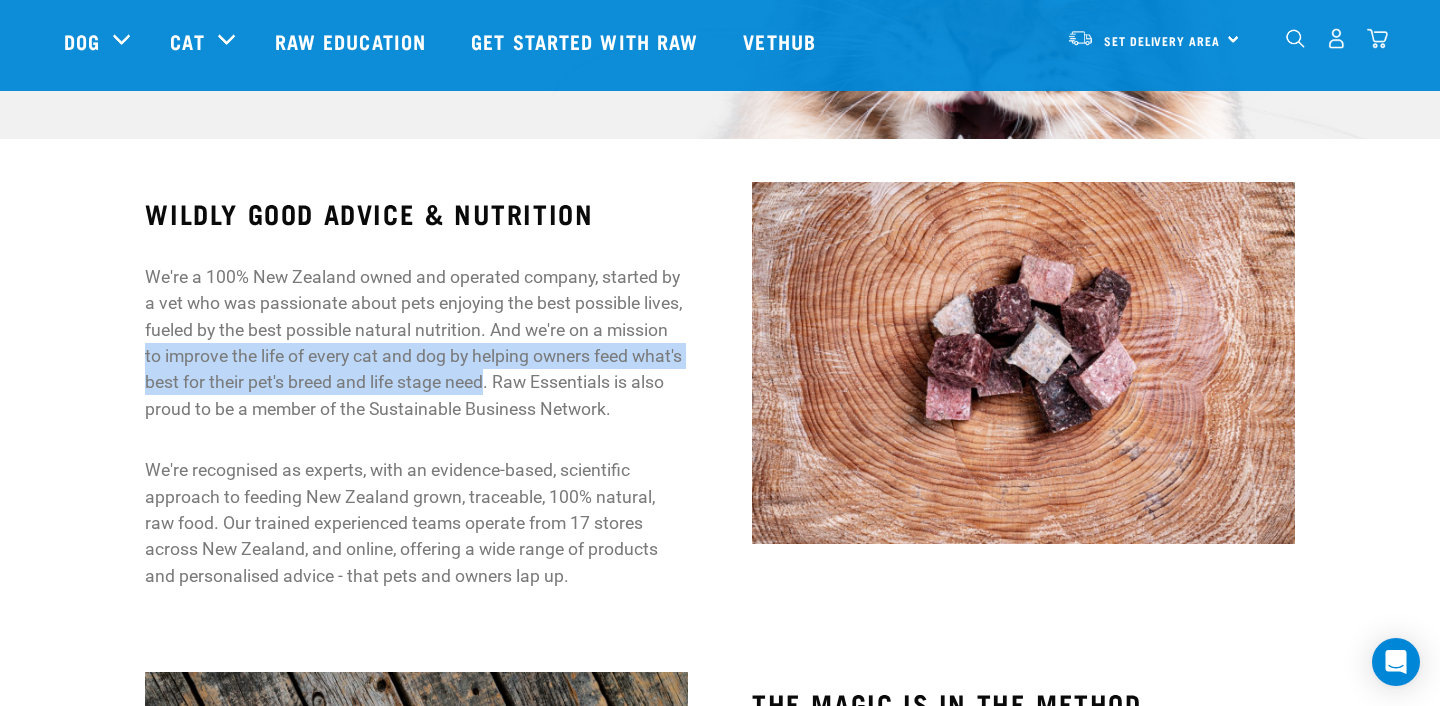 drag, startPoint x: 144, startPoint y: 351, endPoint x: 489, endPoint y: 380, distance: 346.2167 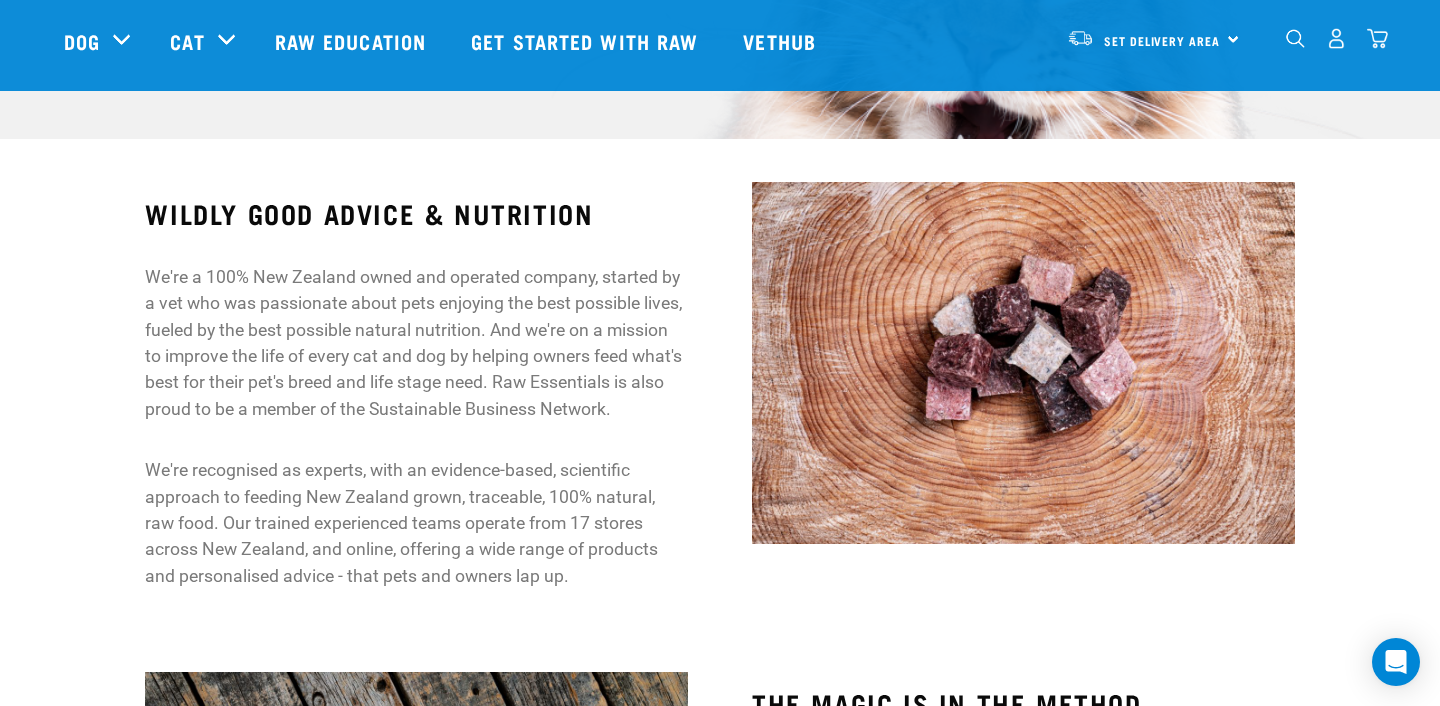 click on "WILDLY GOOD ADVICE & NUTRITION" at bounding box center [416, 213] 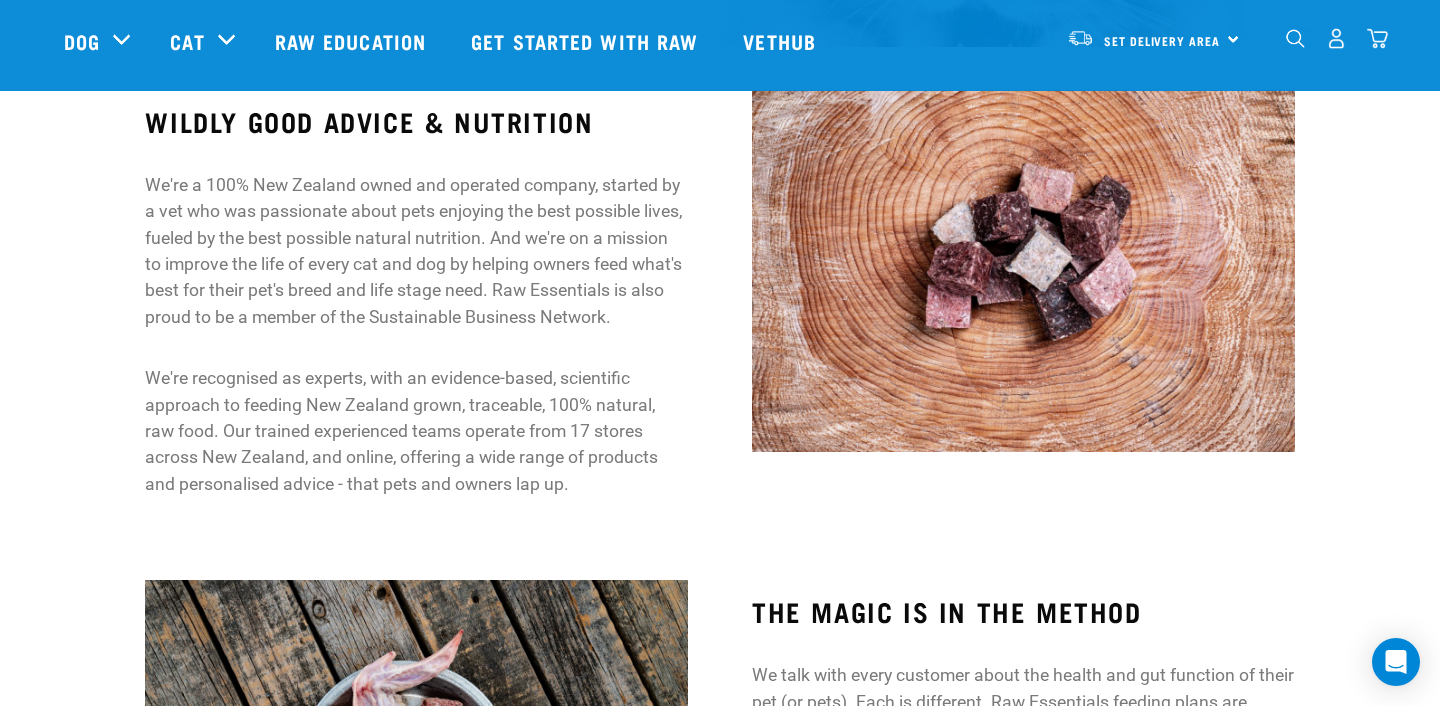 scroll, scrollTop: 634, scrollLeft: 0, axis: vertical 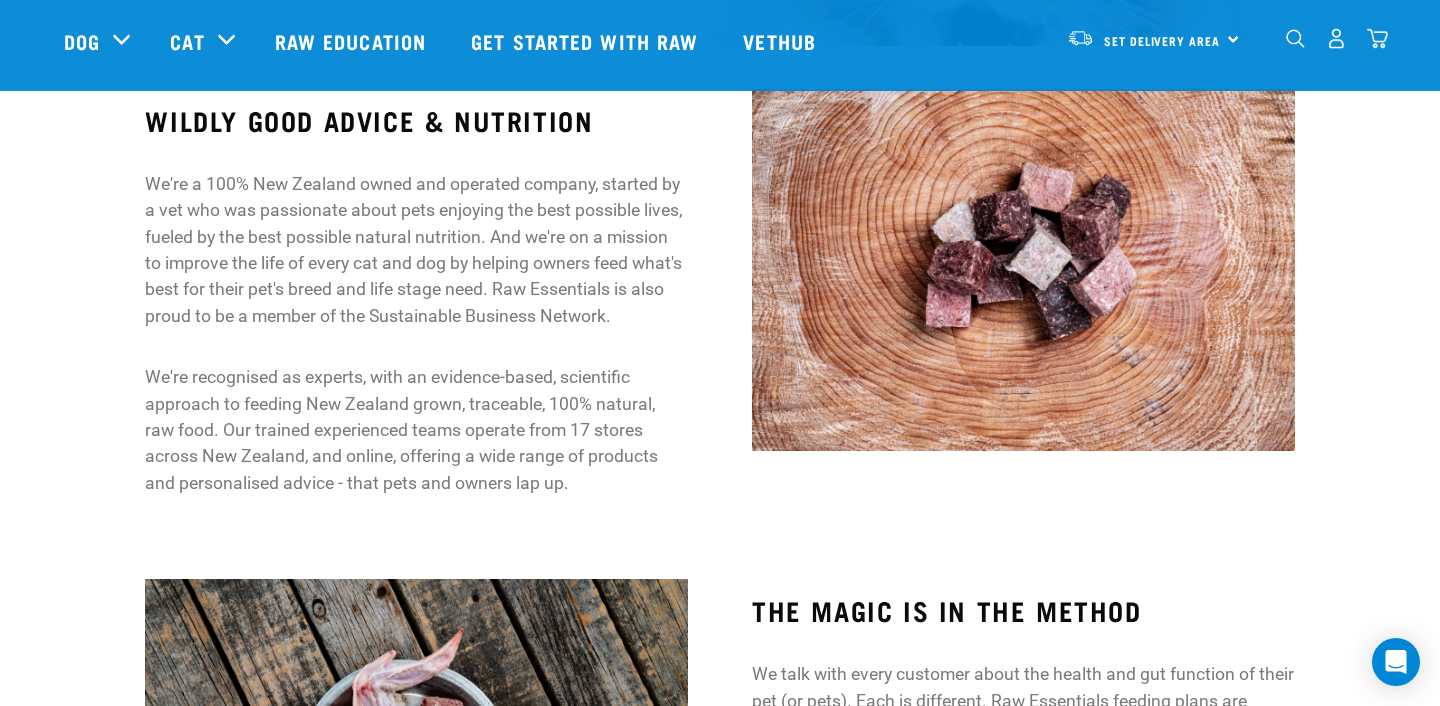 click on "We're recognised as experts, with an evidence-based, scientific approach to feeding New Zealand grown, traceable, 100% natural, raw food. Our trained experienced teams operate from 17 stores across New Zealand, and online, offering a wide range of products and personalised advice - that pets and owners lap up." at bounding box center [416, 430] 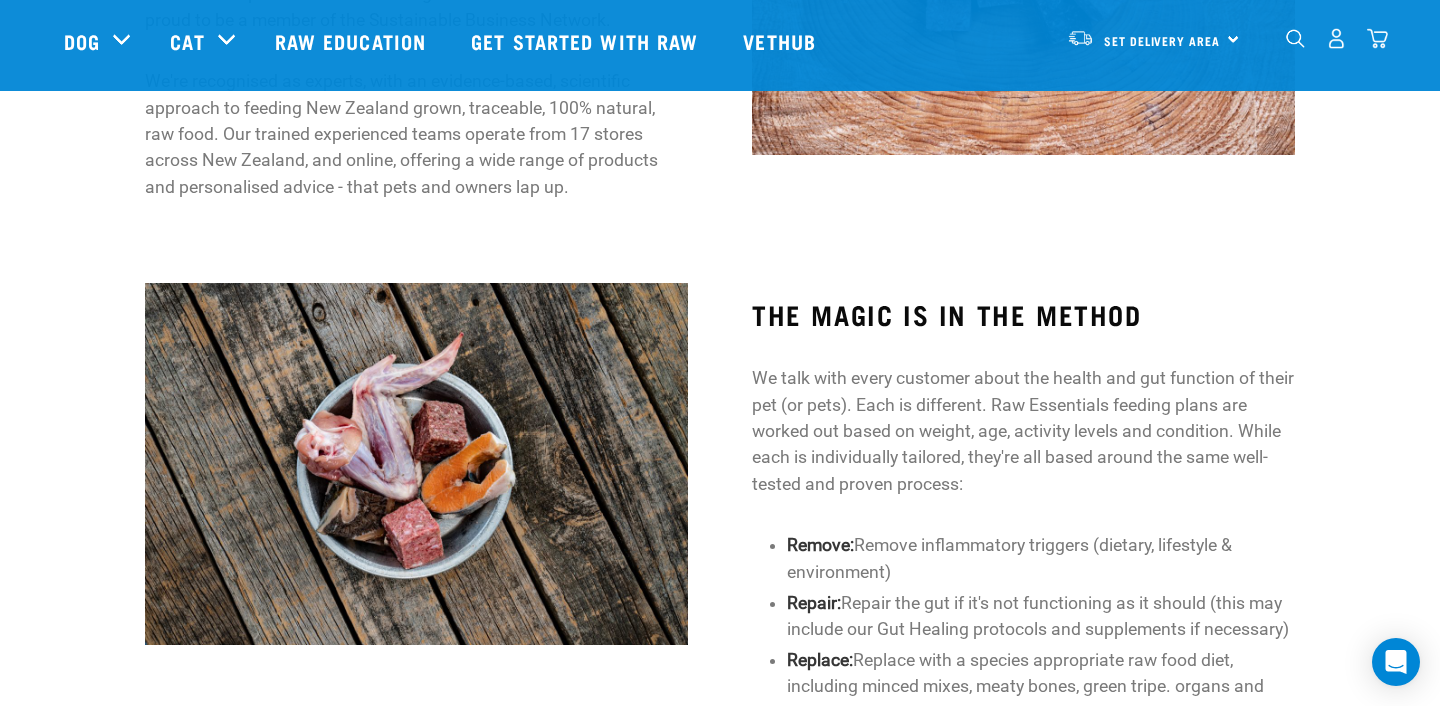 scroll, scrollTop: 931, scrollLeft: 0, axis: vertical 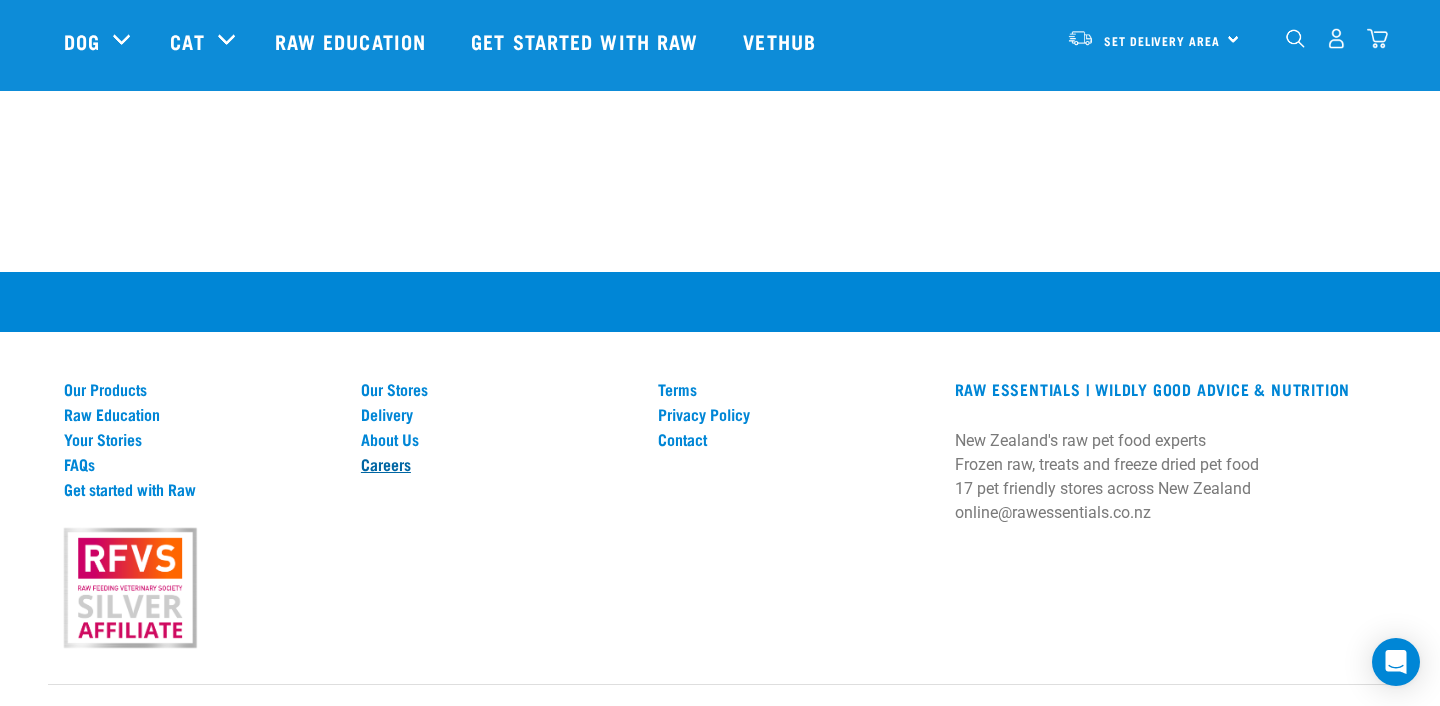 click on "Careers" at bounding box center [497, 464] 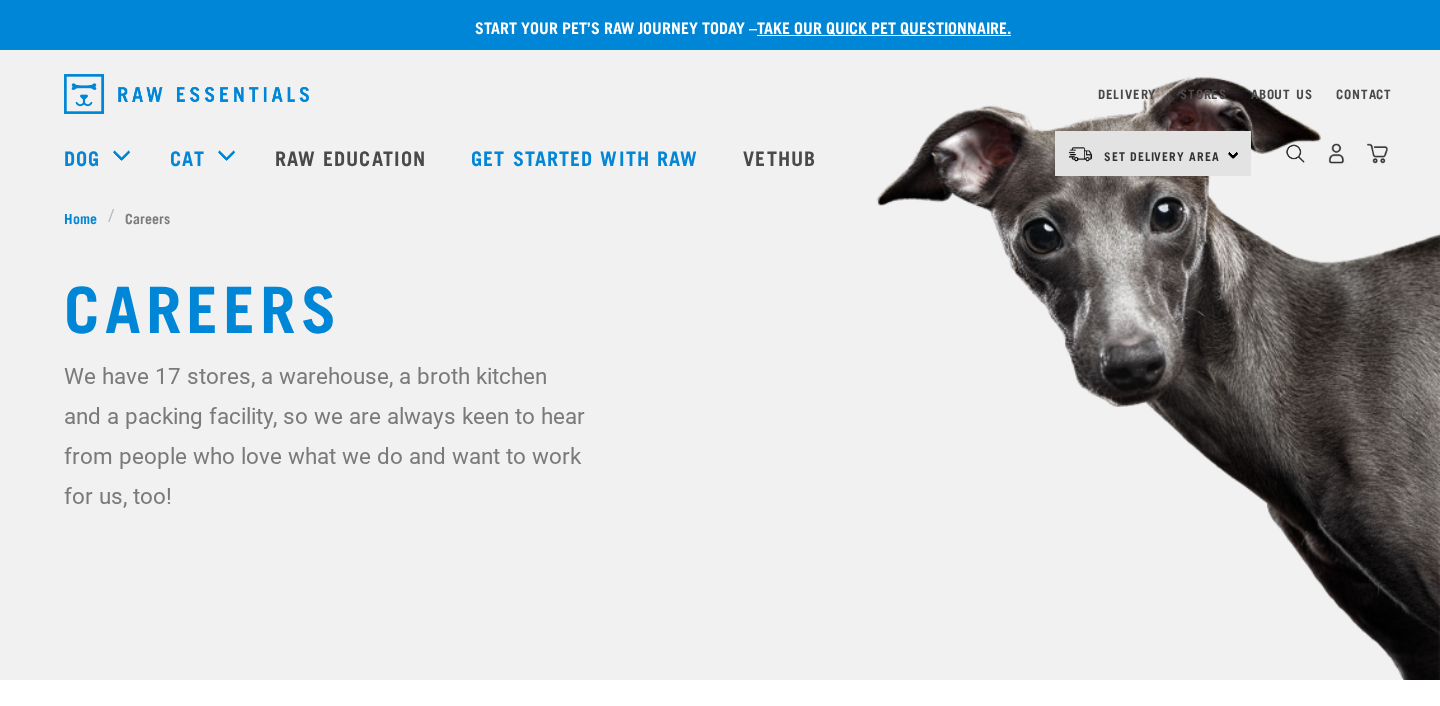 scroll, scrollTop: 0, scrollLeft: 0, axis: both 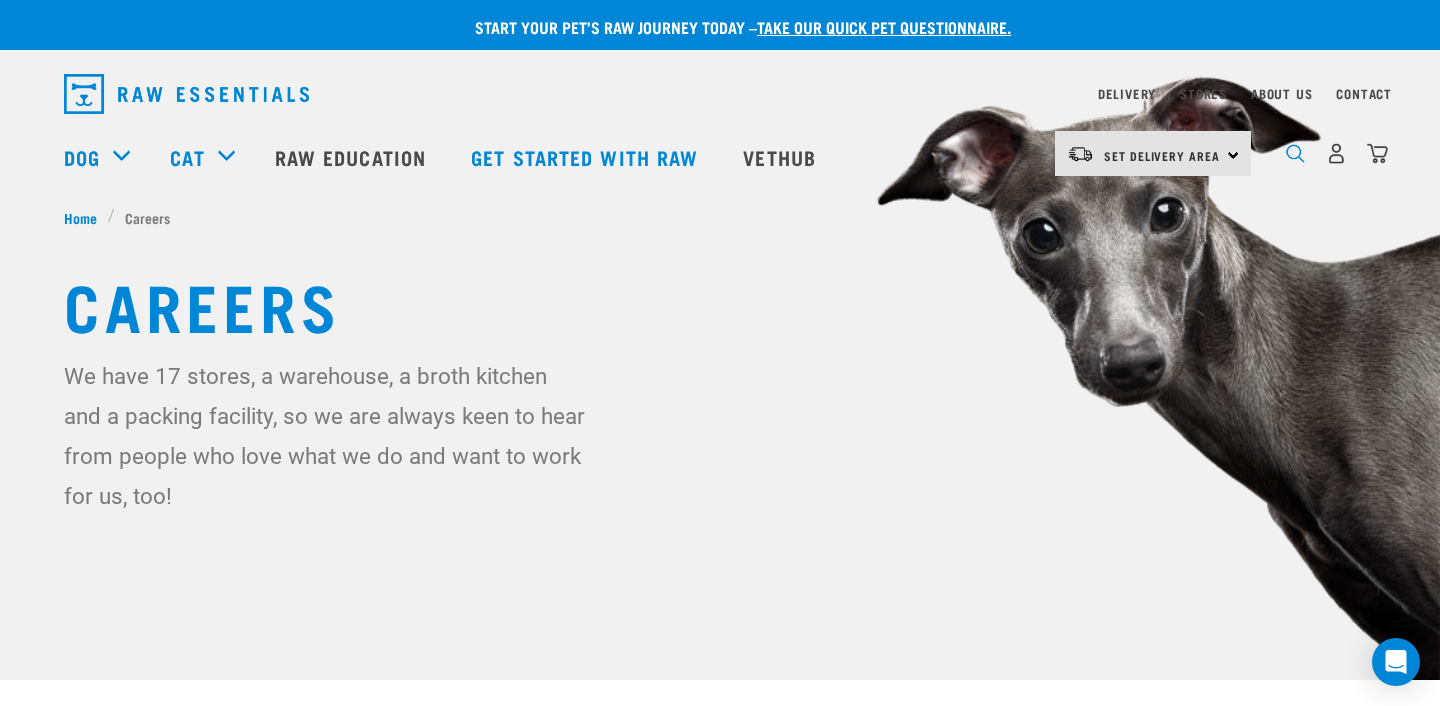 click at bounding box center (1295, 153) 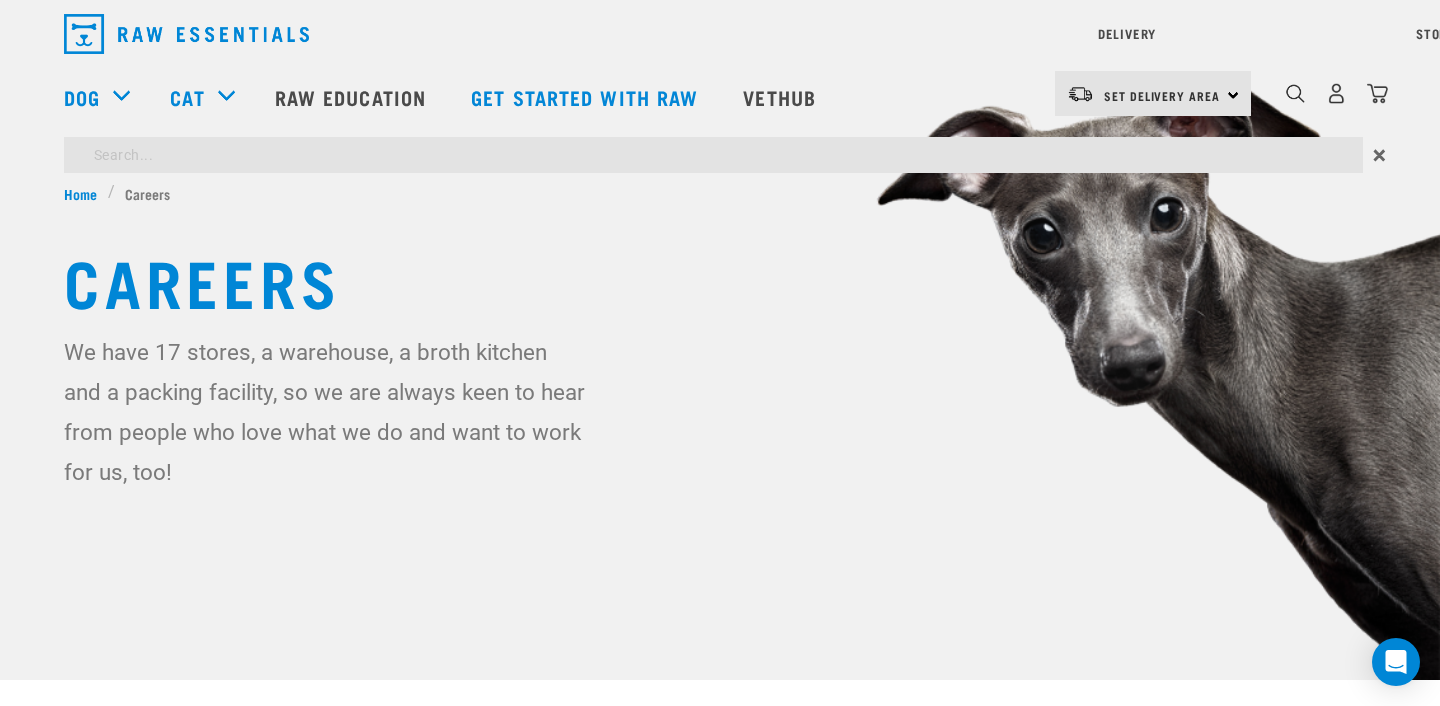 click on "Start your pet’s raw journey today –  take our quick pet questionnaire.
Delivery
Stores
About Us
Contact
Dog Cat" at bounding box center (720, 307) 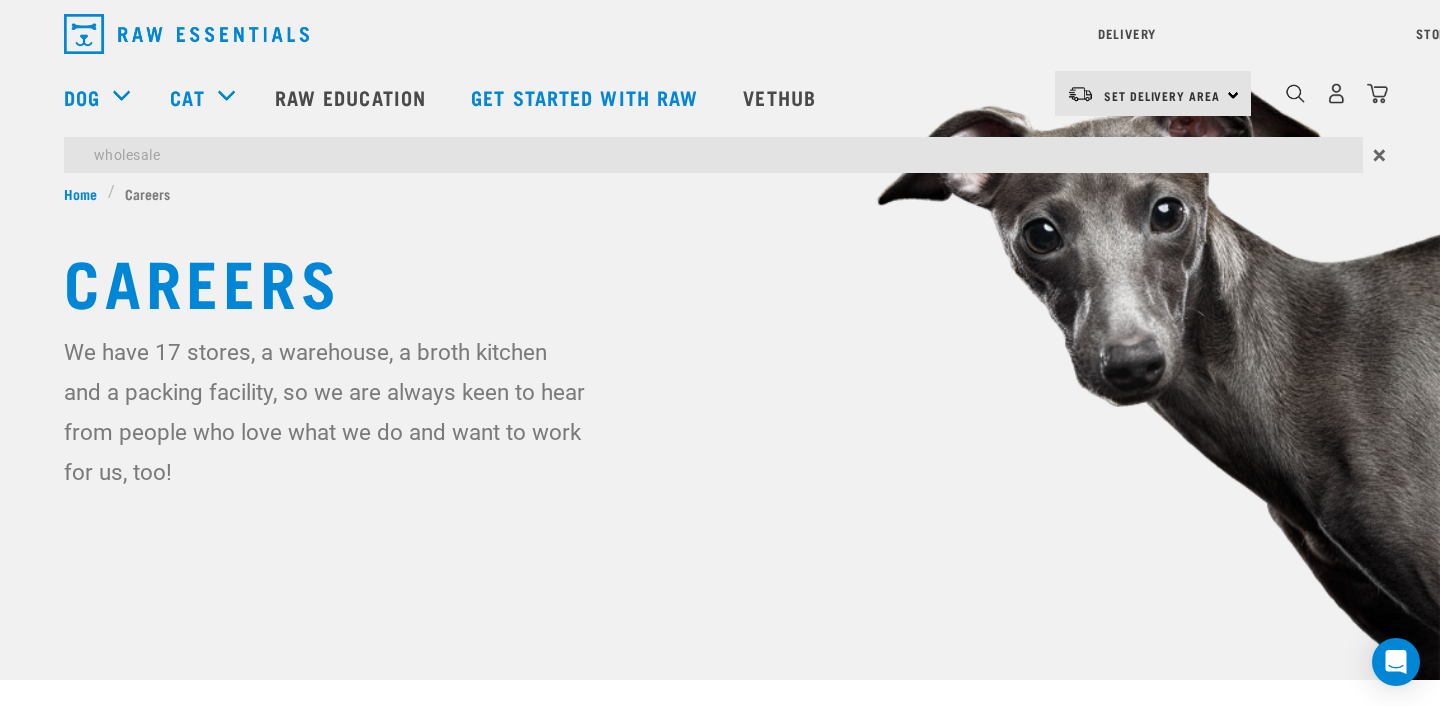 type on "wholesale" 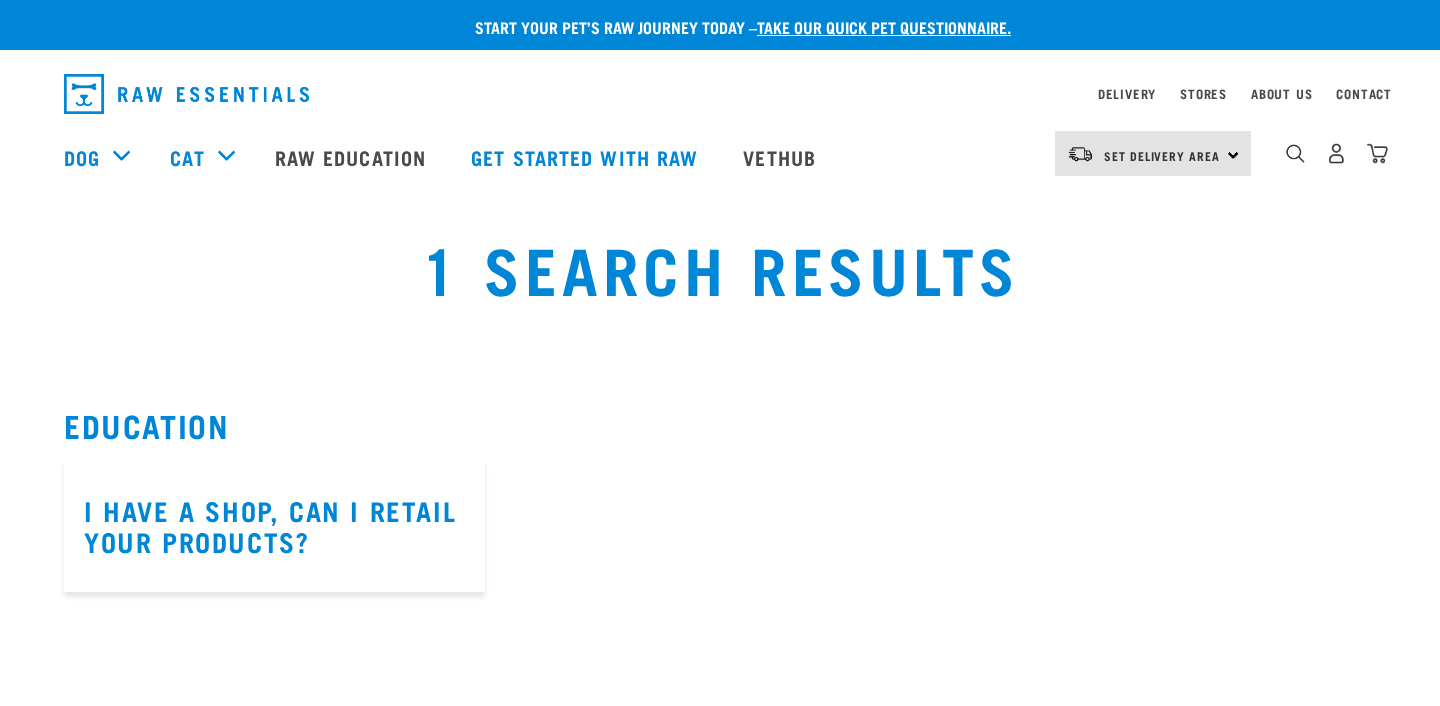 scroll, scrollTop: 0, scrollLeft: 0, axis: both 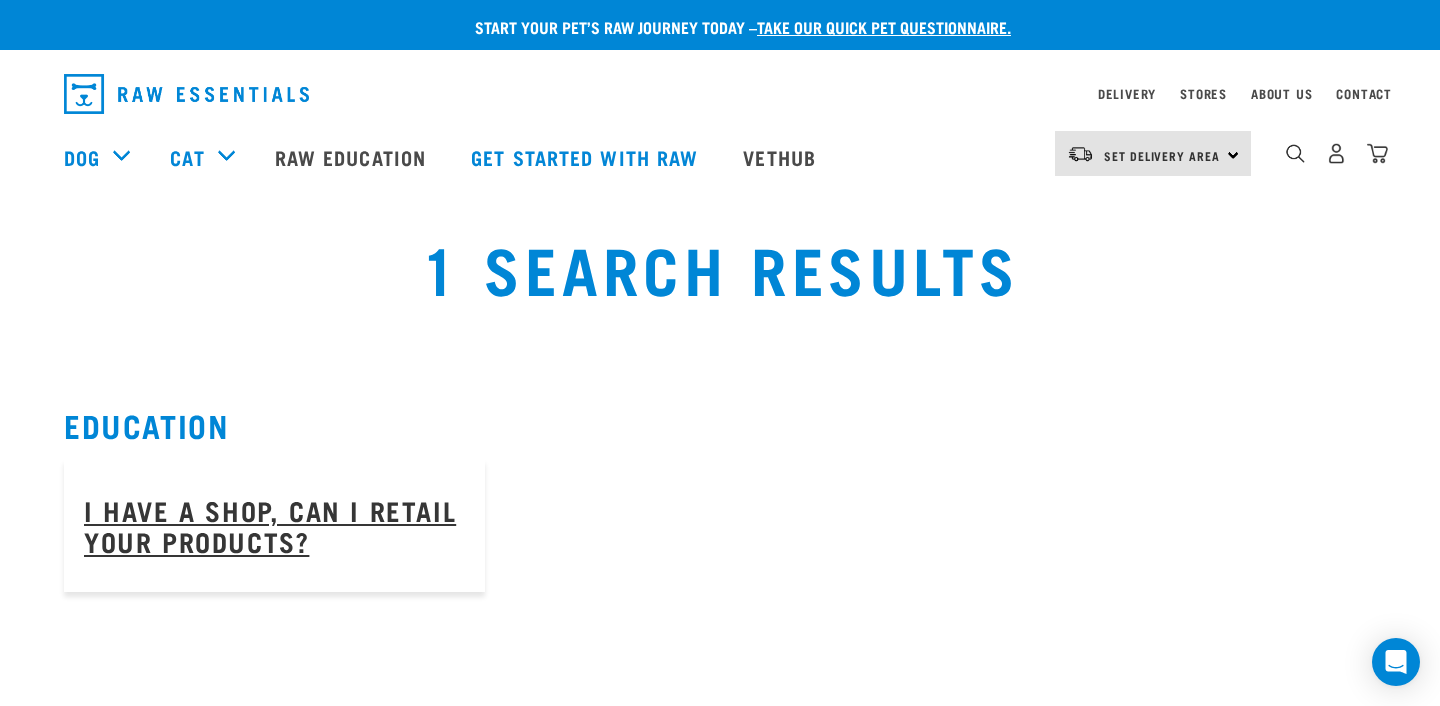 click on "I have a shop, can I retail your products?" at bounding box center (270, 525) 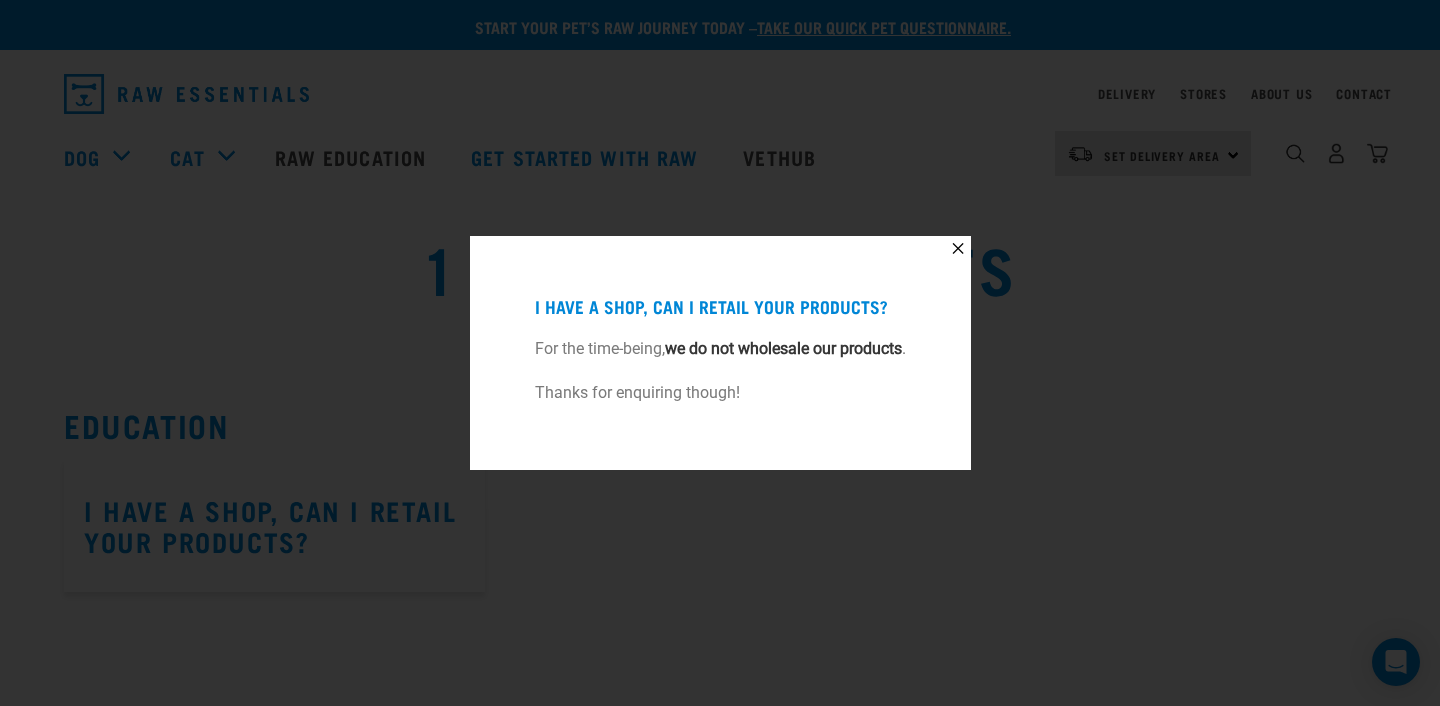 click on "✕
I have a shop, can I retail your products?
For the time-being,  we do not wholesale our products . Thanks for enquiring though!" at bounding box center (720, 353) 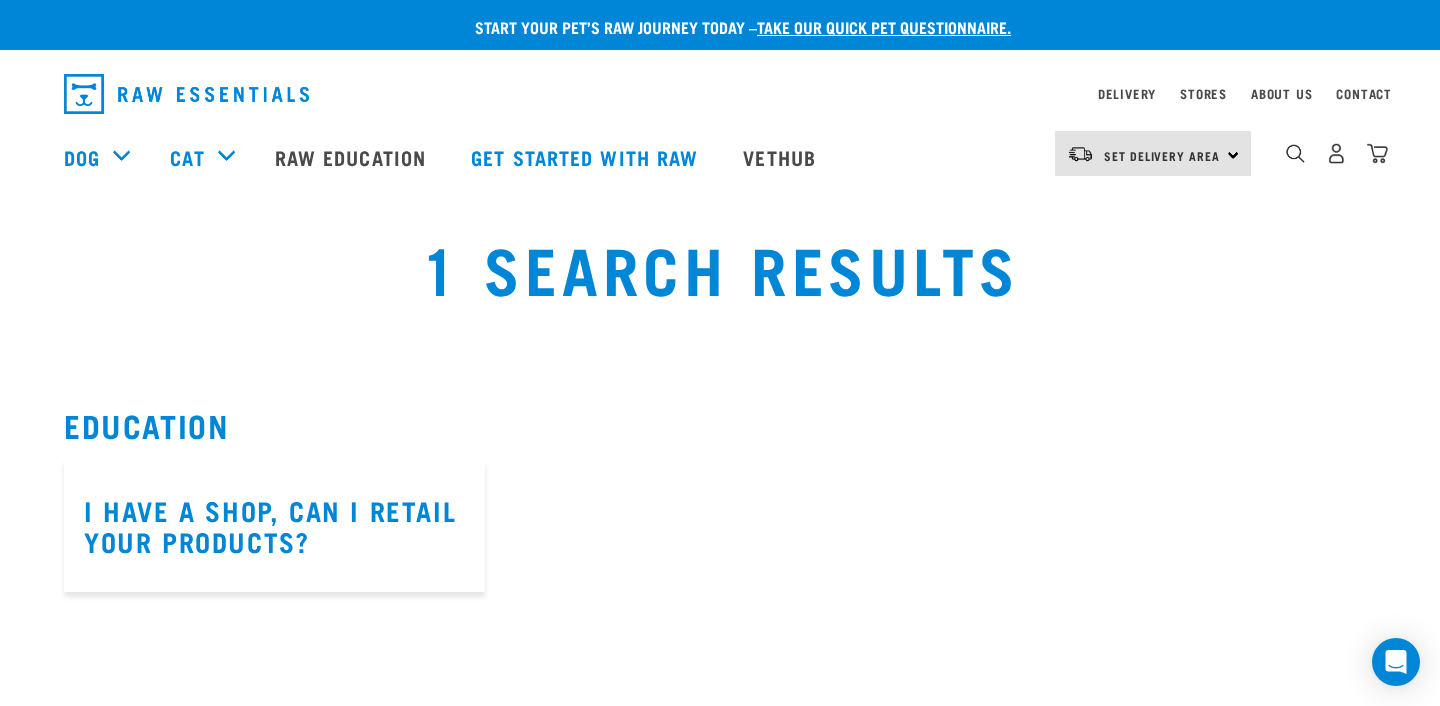 click on "Education" at bounding box center (720, 425) 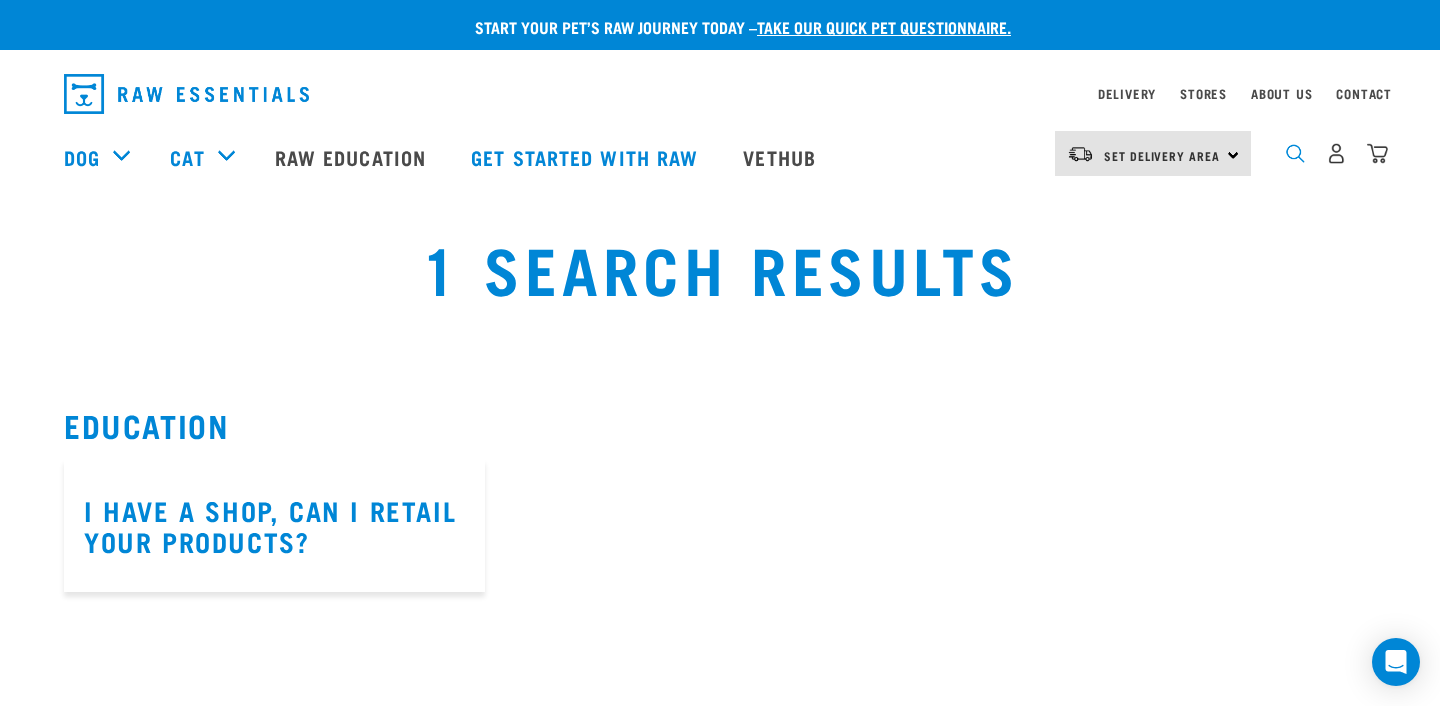 click at bounding box center [1295, 153] 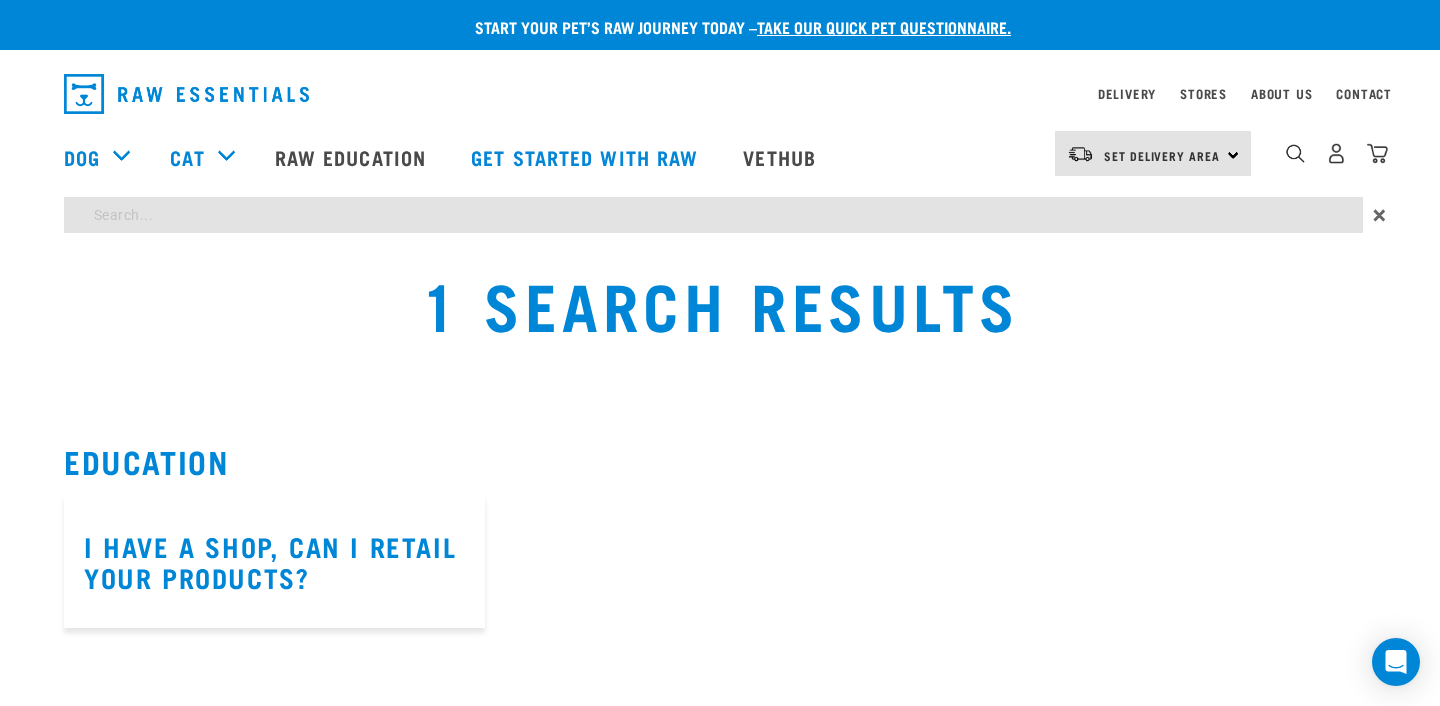 click on "Start your pet’s raw journey today –  take our quick pet questionnaire.
Delivery
Stores
About Us
Contact" at bounding box center [720, 314] 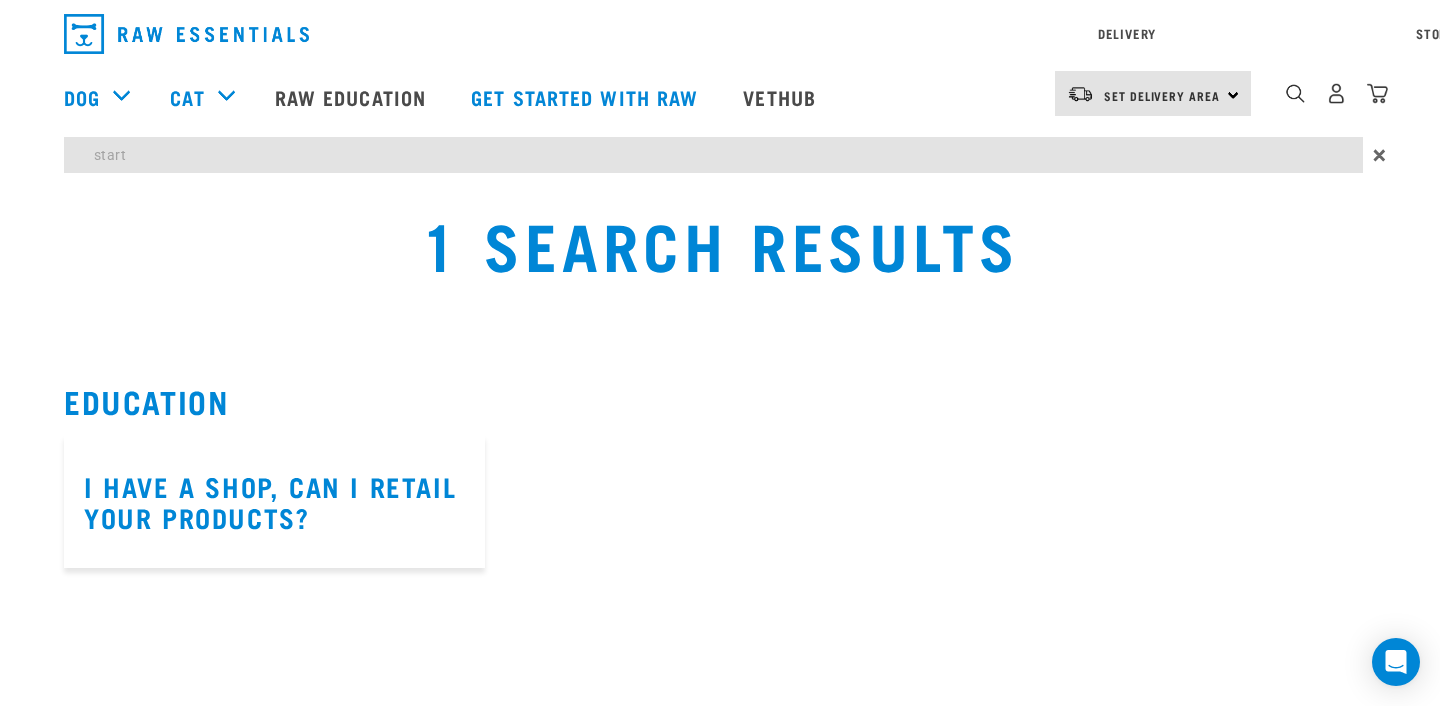 type on "start" 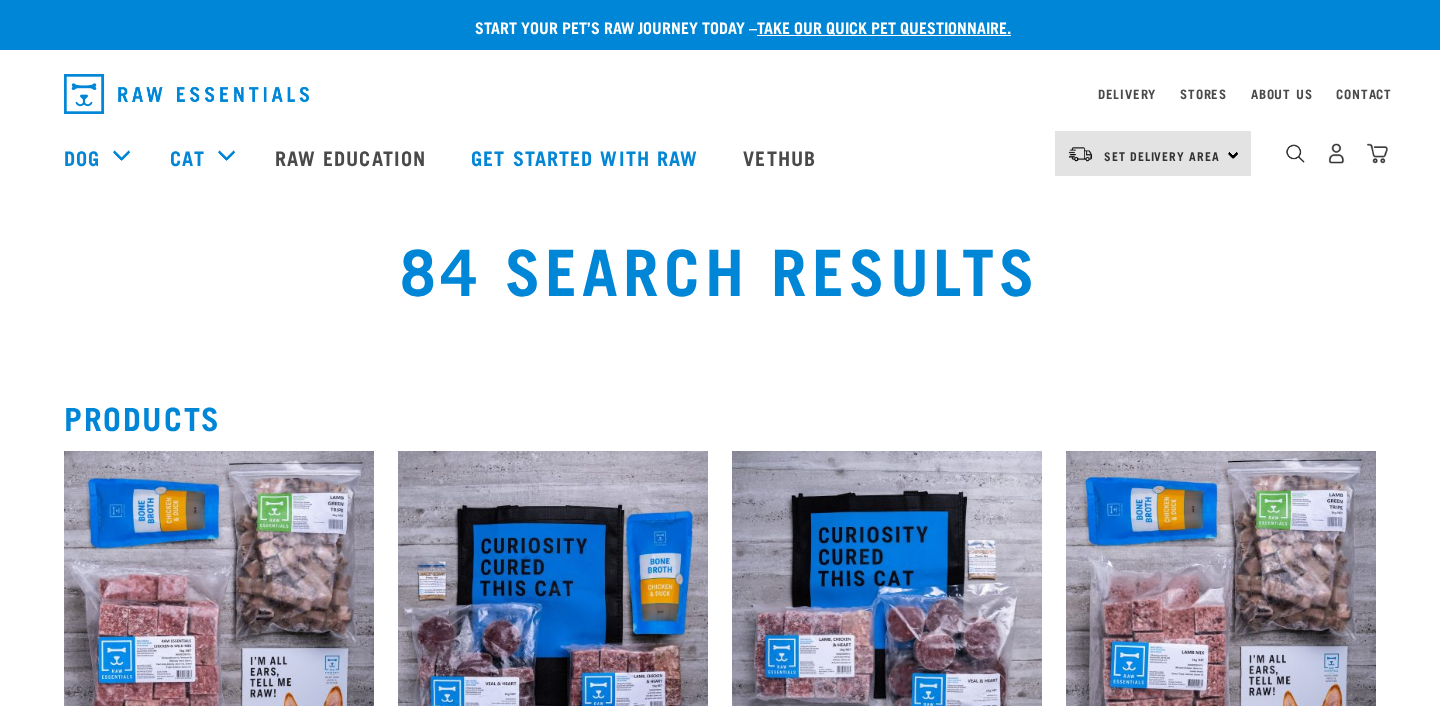 scroll, scrollTop: 0, scrollLeft: 0, axis: both 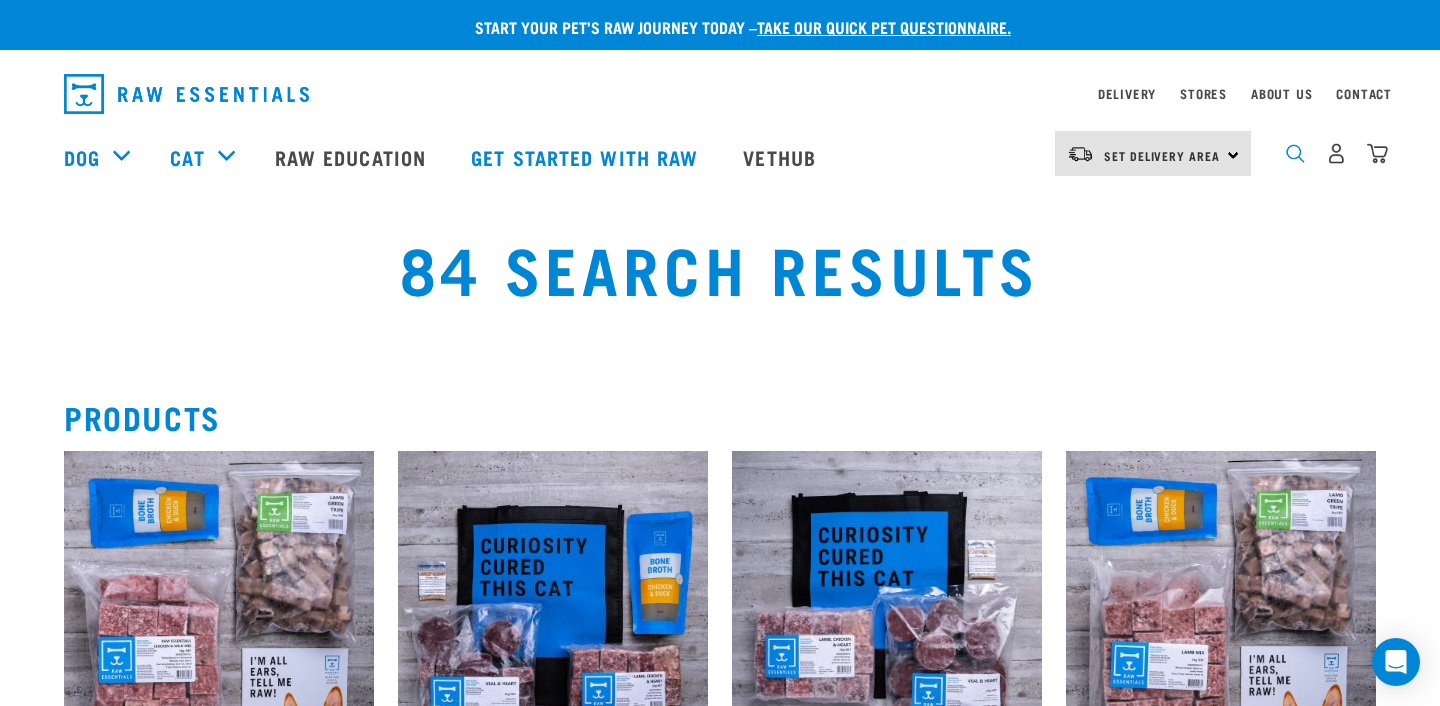 click at bounding box center [1295, 153] 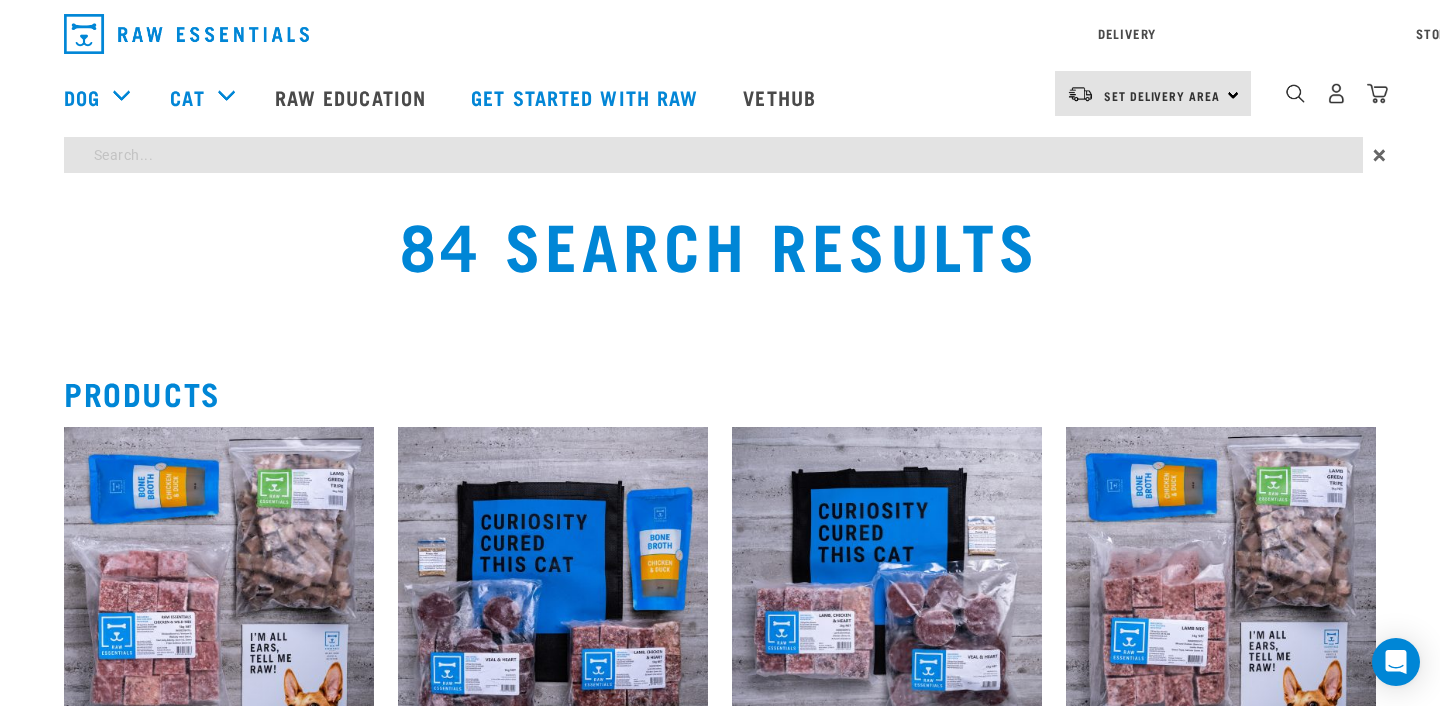 click on "Start your pet’s raw journey today –  take our quick pet questionnaire.
Delivery
Stores
About Us
Contact" at bounding box center (720, 7961) 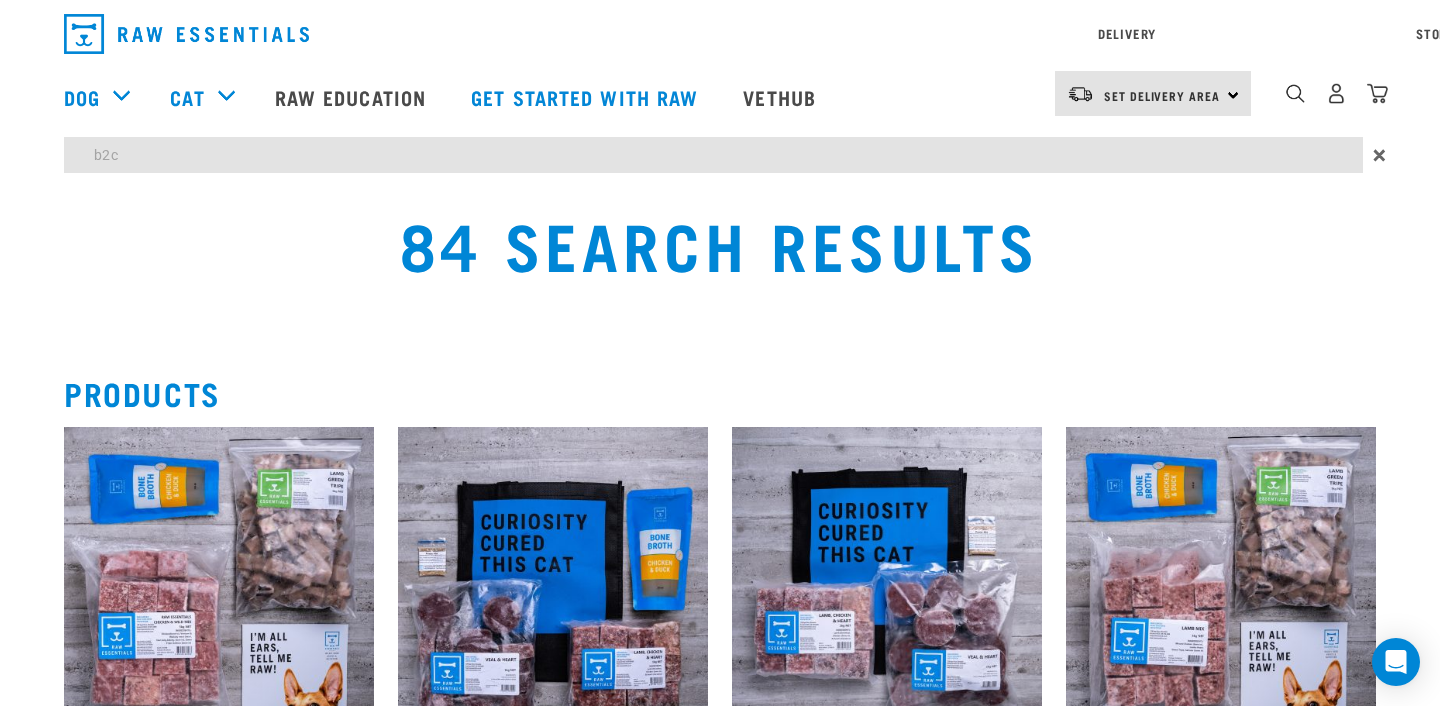 type on "b2c" 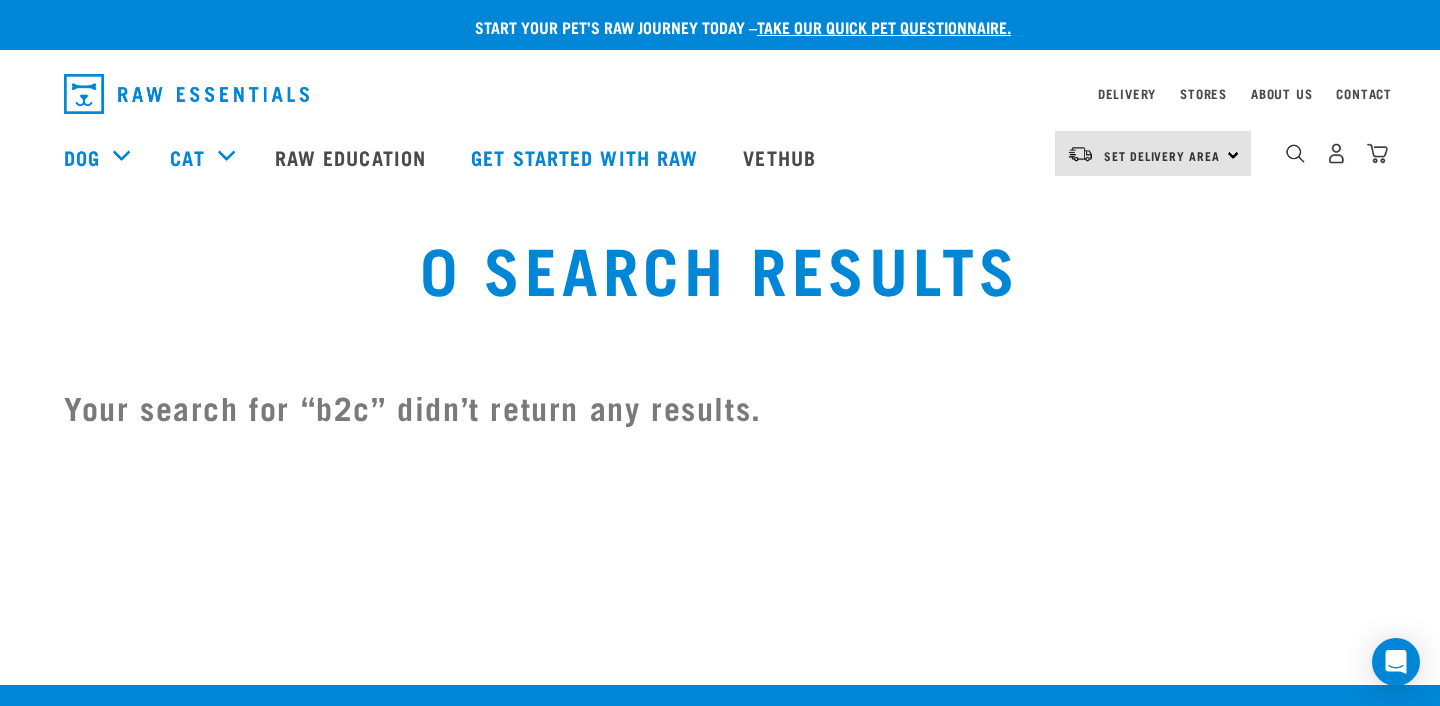 scroll, scrollTop: 0, scrollLeft: 0, axis: both 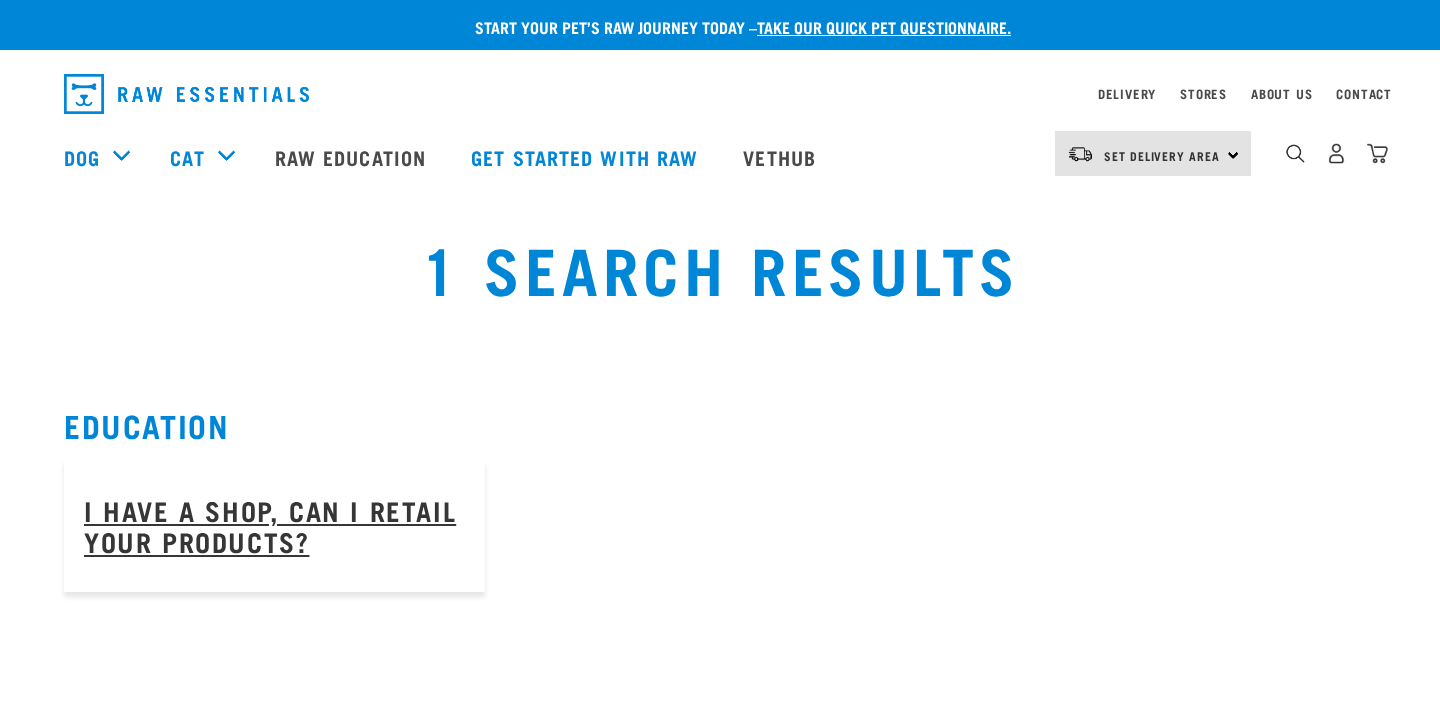 click on "I have a shop, can I retail your products?" at bounding box center (270, 525) 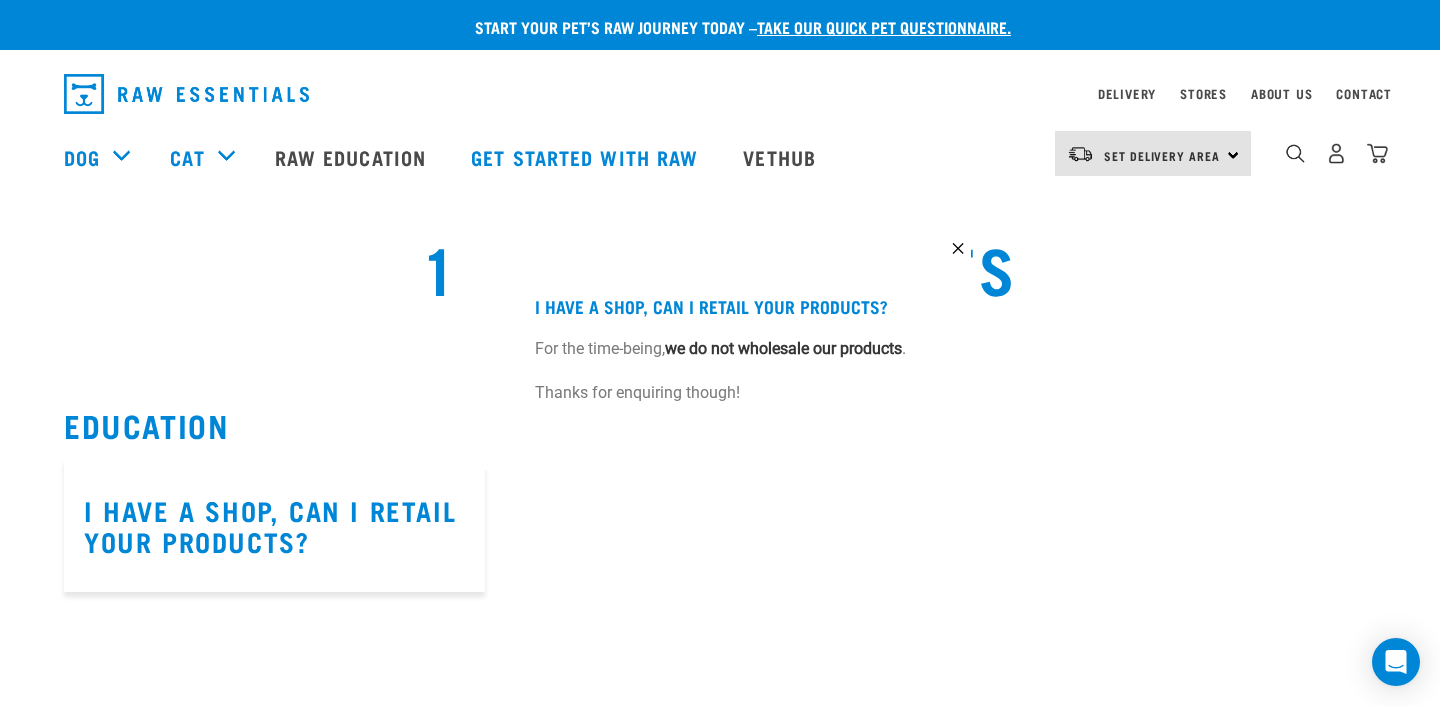 click on "✕" at bounding box center (958, 248) 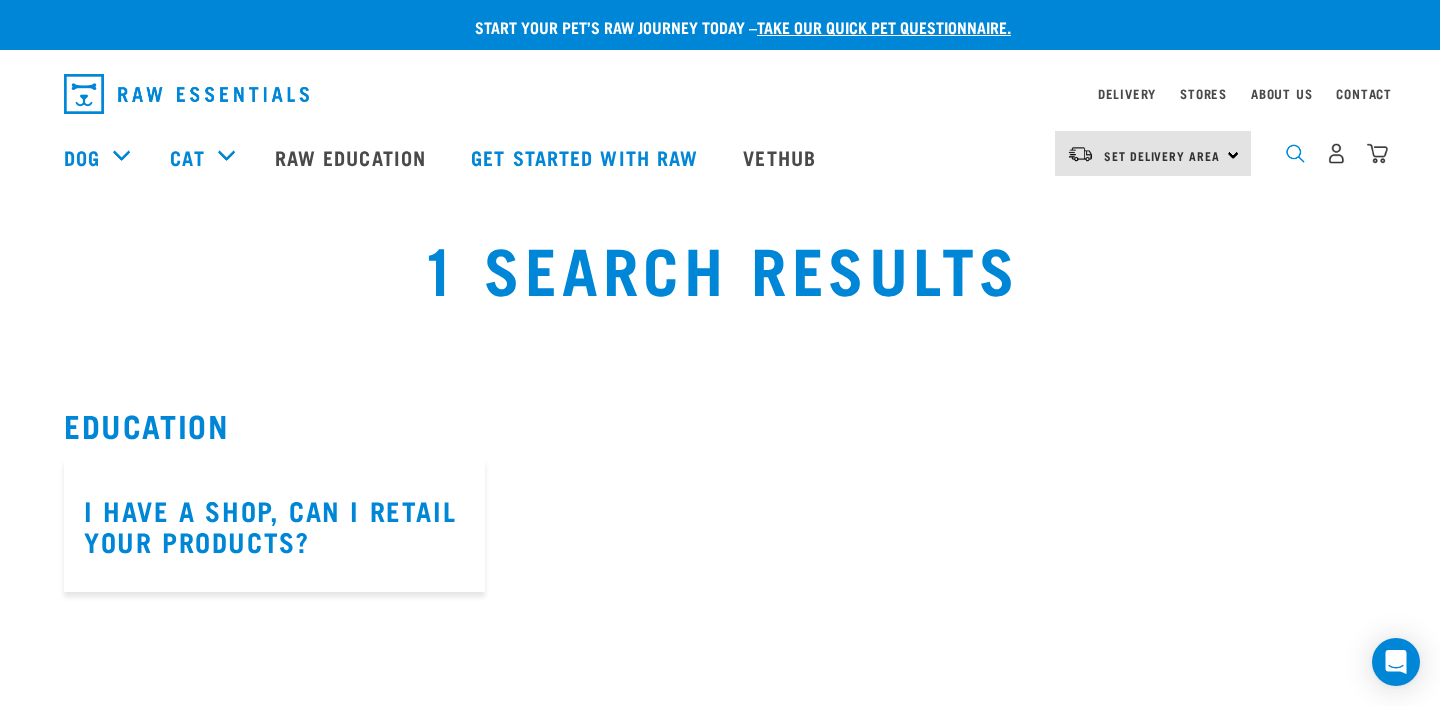 click at bounding box center (1295, 153) 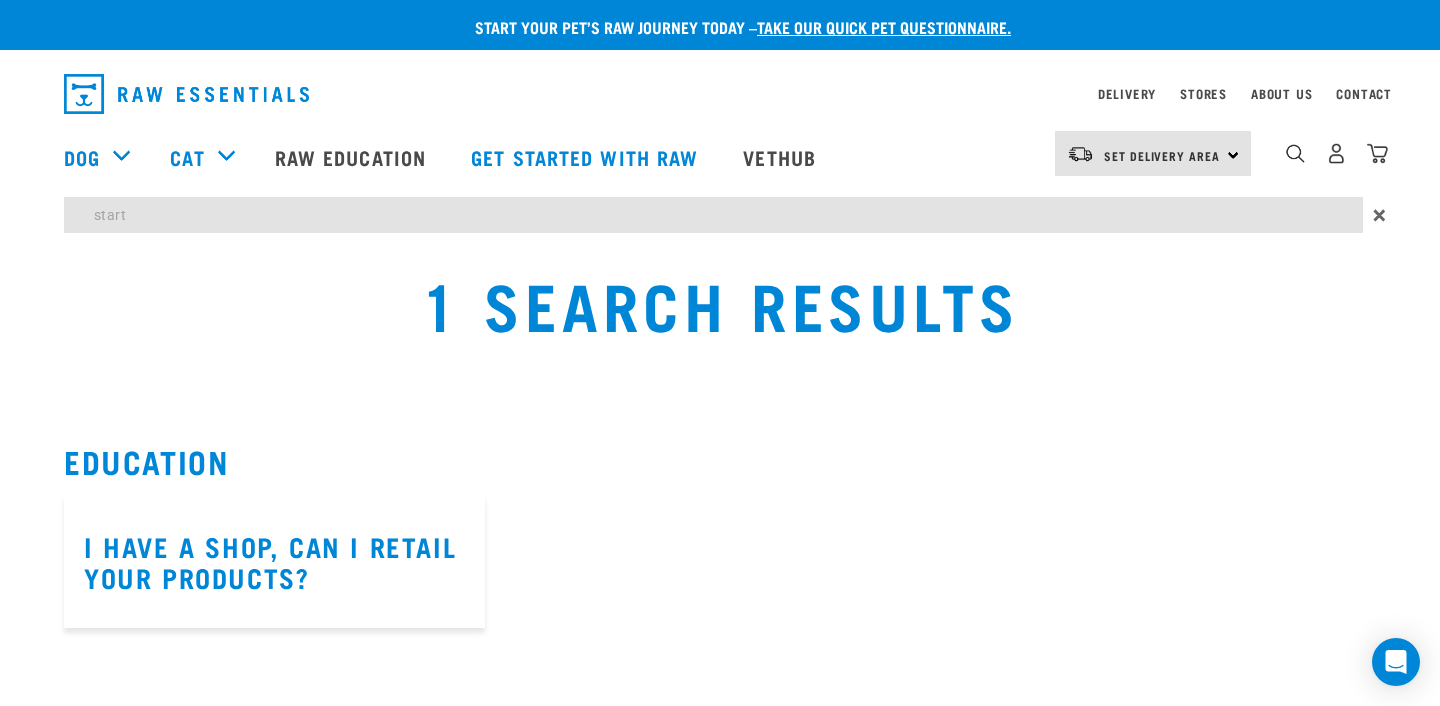 click on "Start your pet’s raw journey today –  take our quick pet questionnaire.
Delivery
Stores
About Us
Contact" at bounding box center (720, 314) 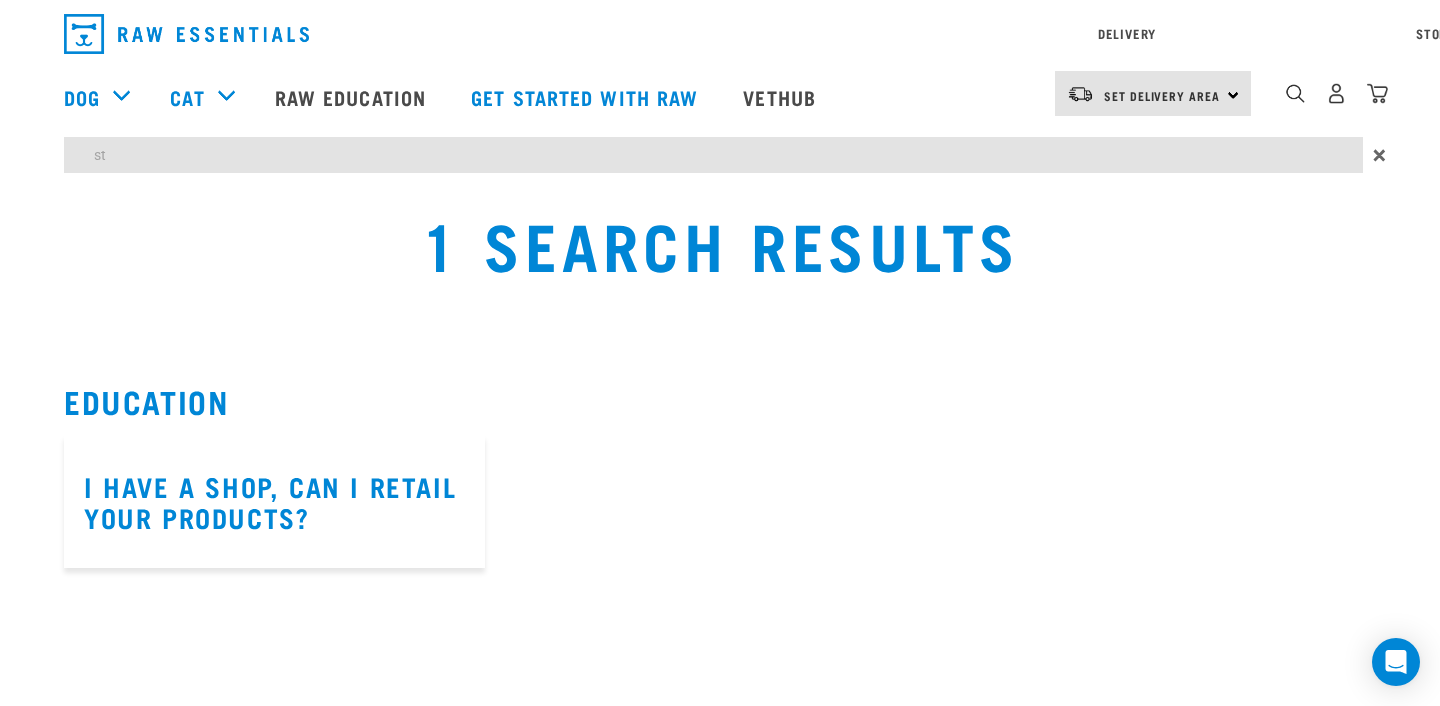 type on "s" 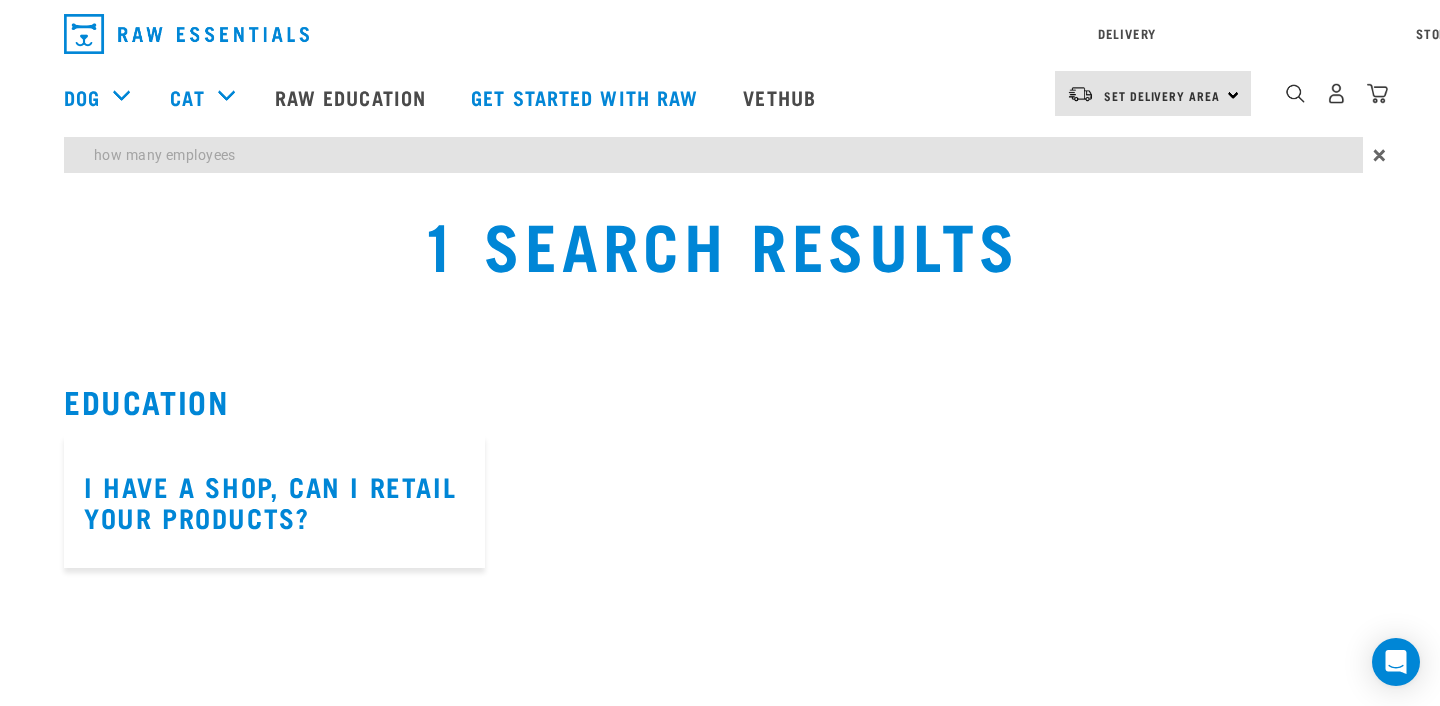 type on "how many employees" 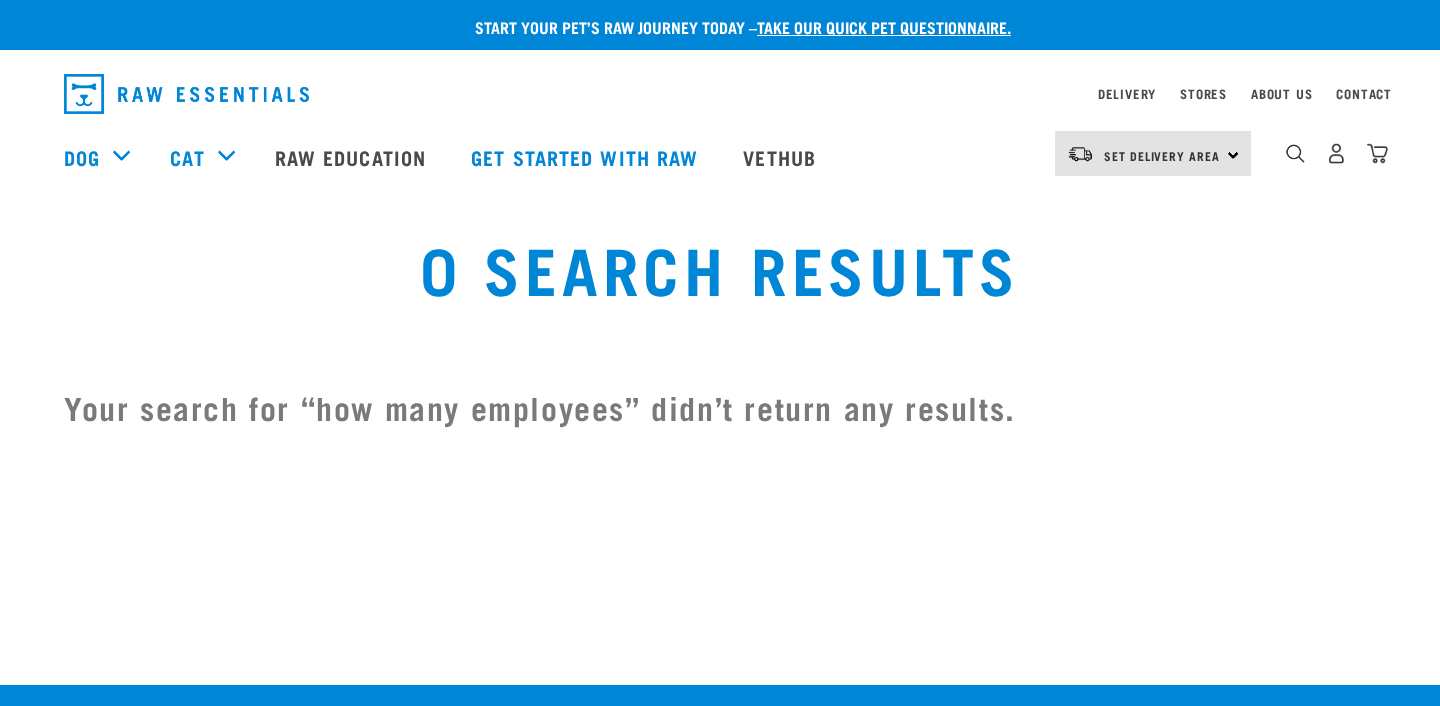 scroll, scrollTop: 0, scrollLeft: 0, axis: both 